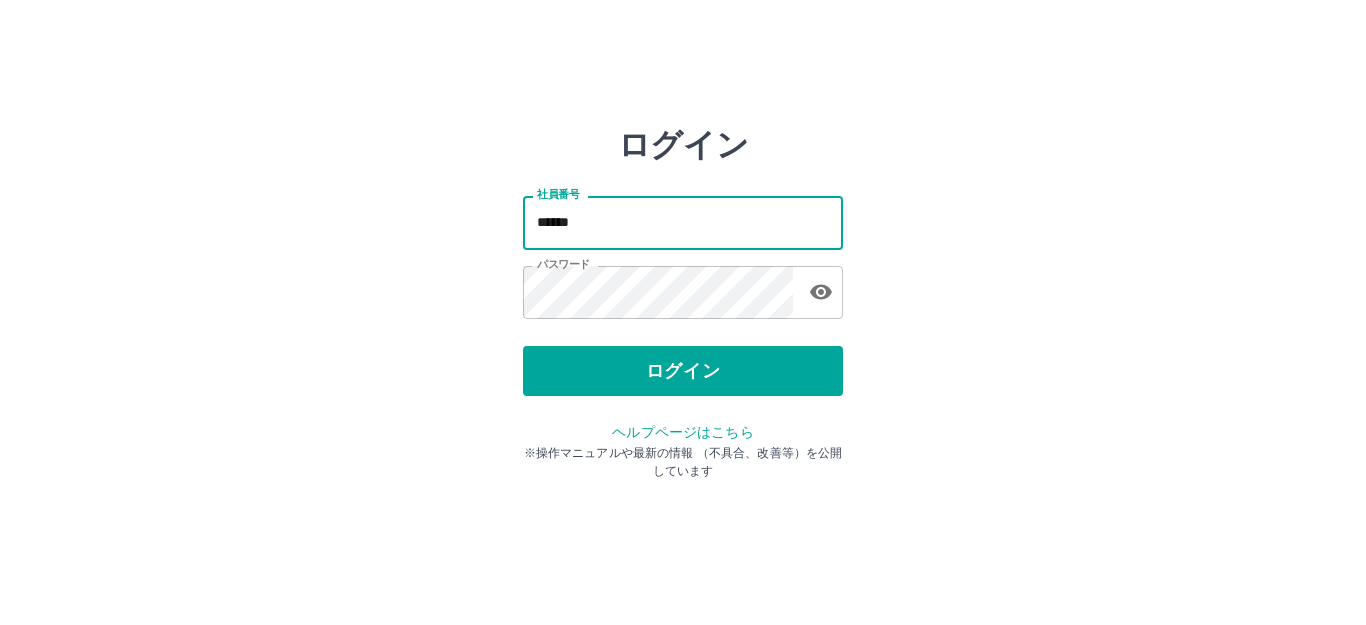 scroll, scrollTop: 0, scrollLeft: 0, axis: both 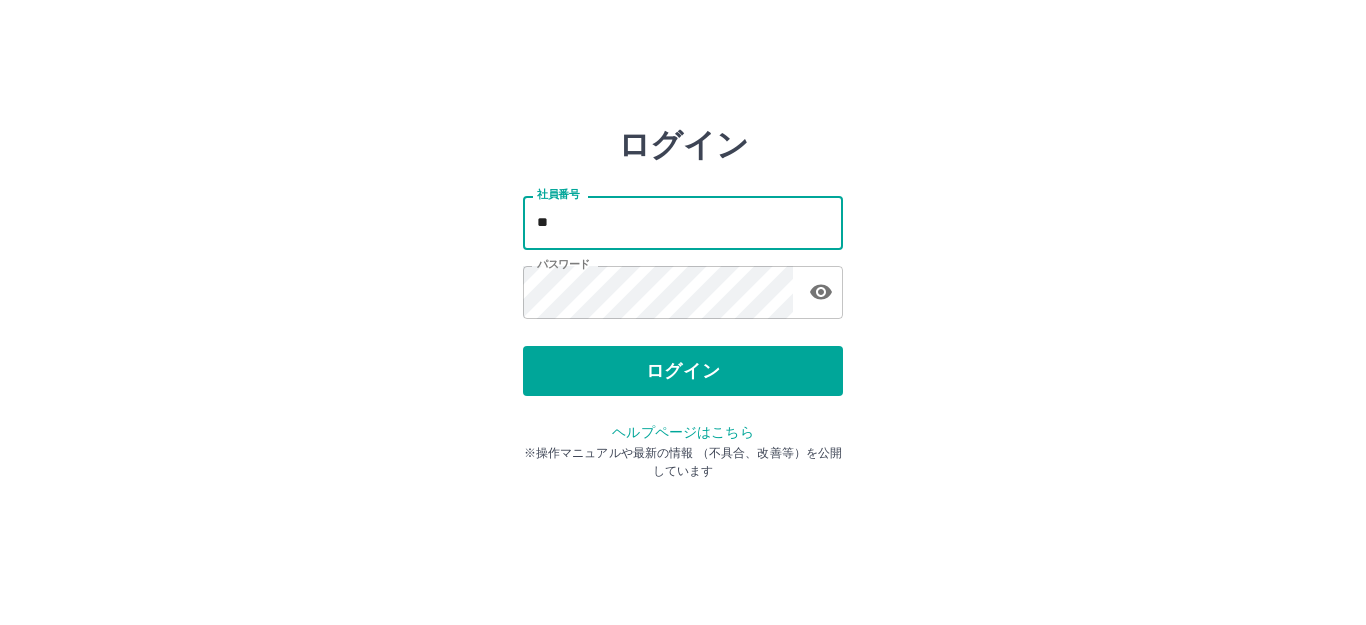 type on "*" 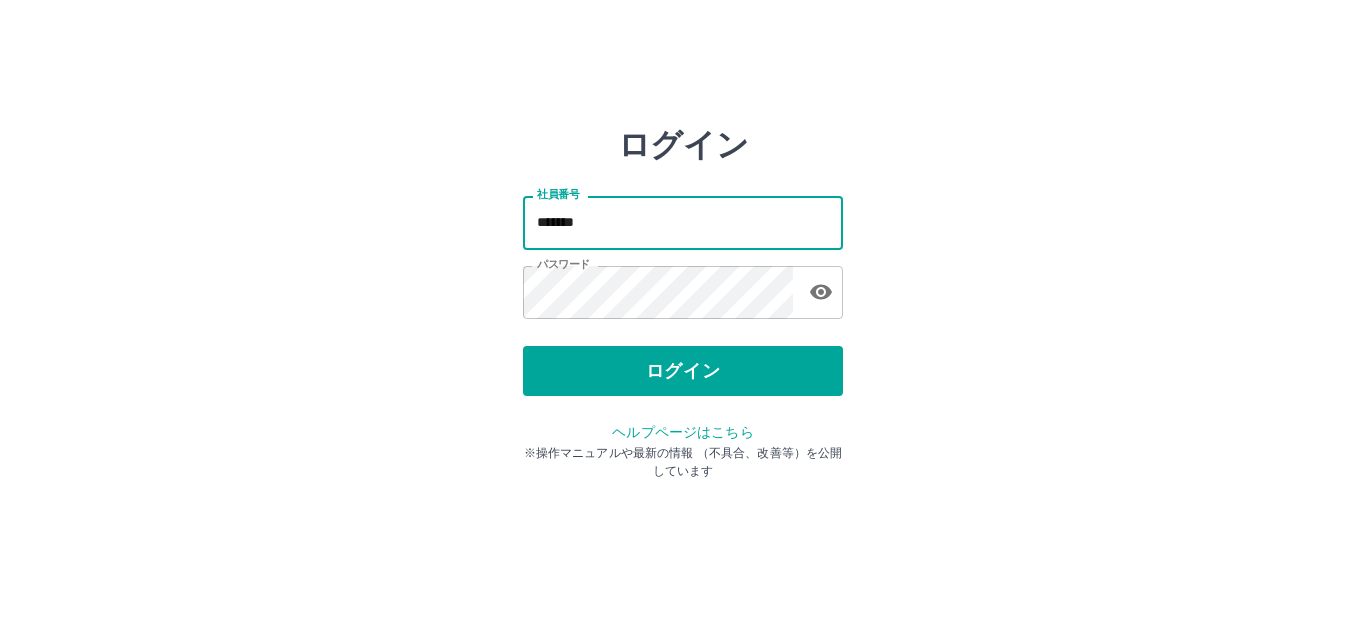 type on "*******" 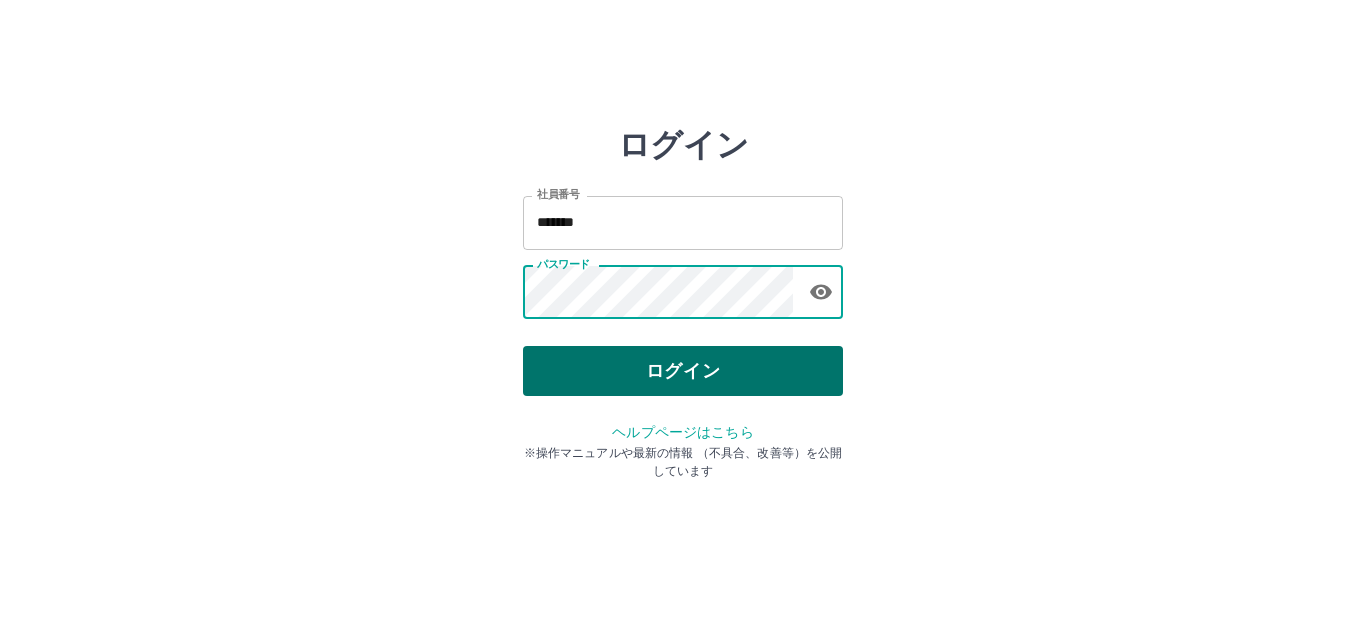 click on "ログイン" at bounding box center (683, 371) 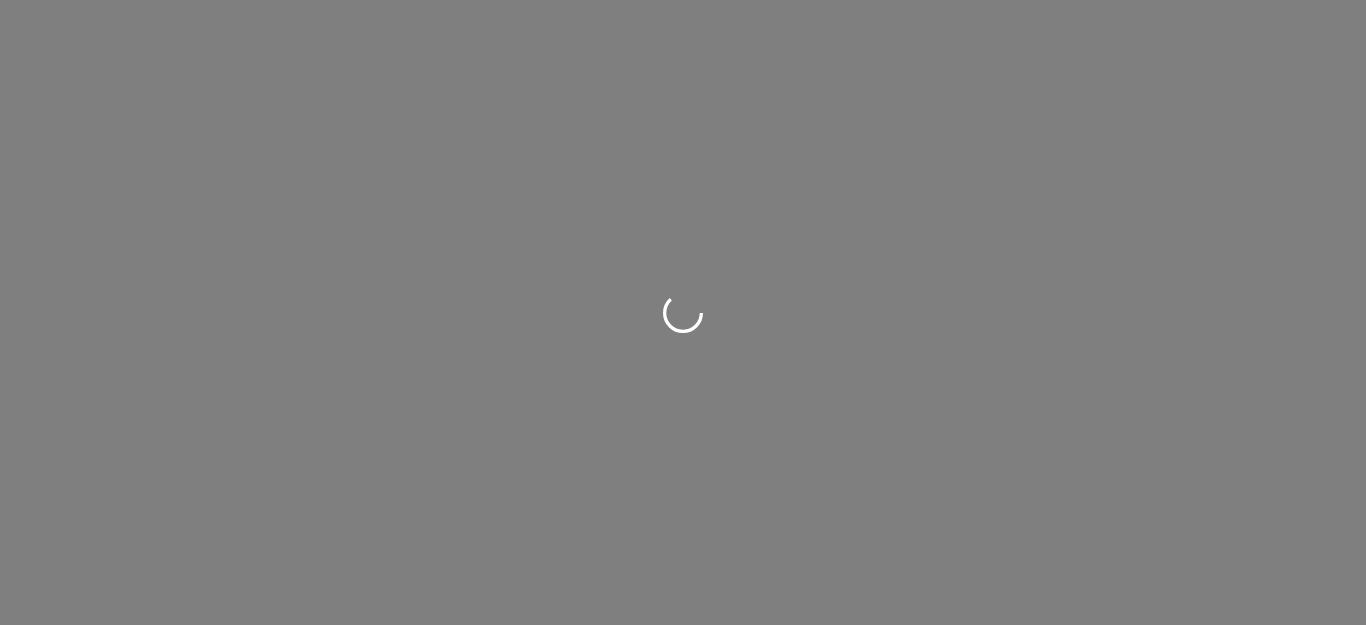scroll, scrollTop: 0, scrollLeft: 0, axis: both 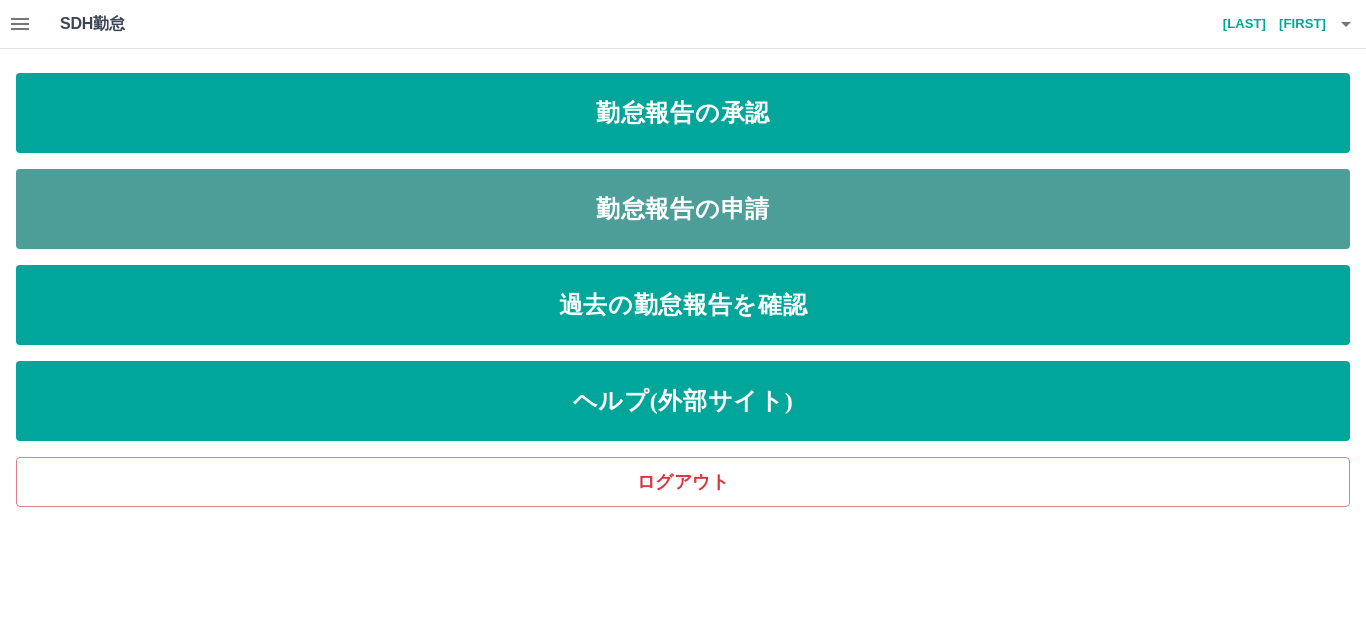 click on "勤怠報告の申請" at bounding box center [683, 209] 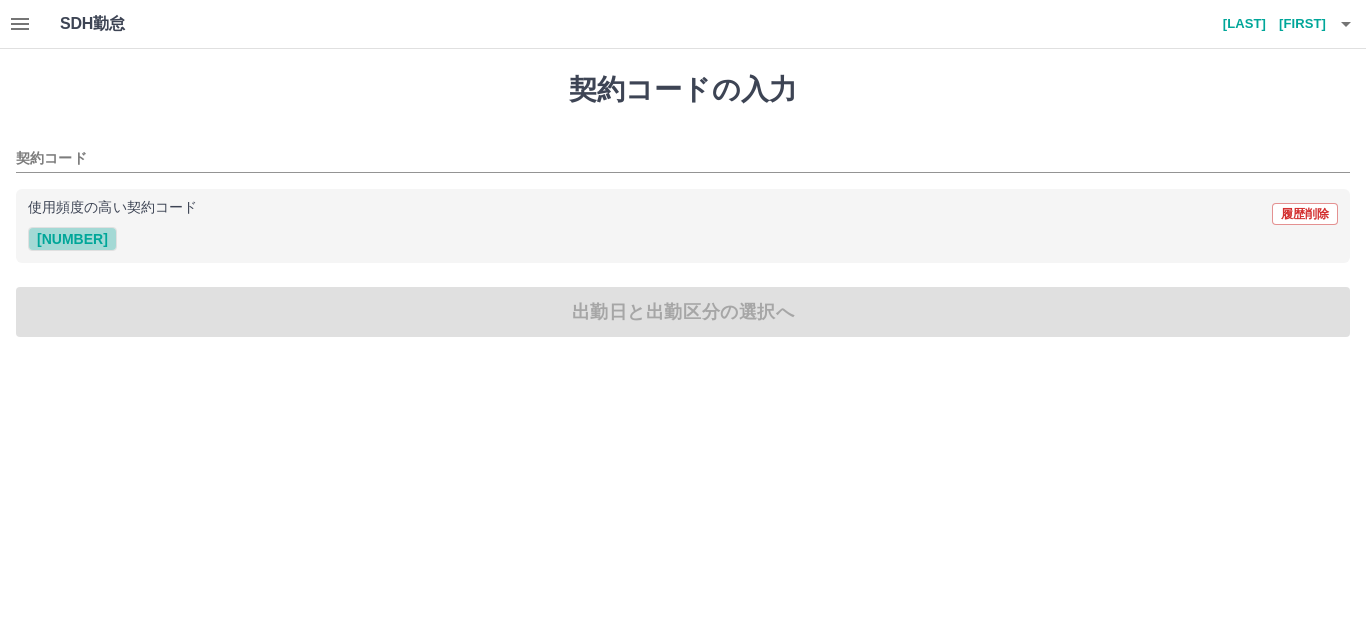 click on "[NUMBER]" at bounding box center [72, 239] 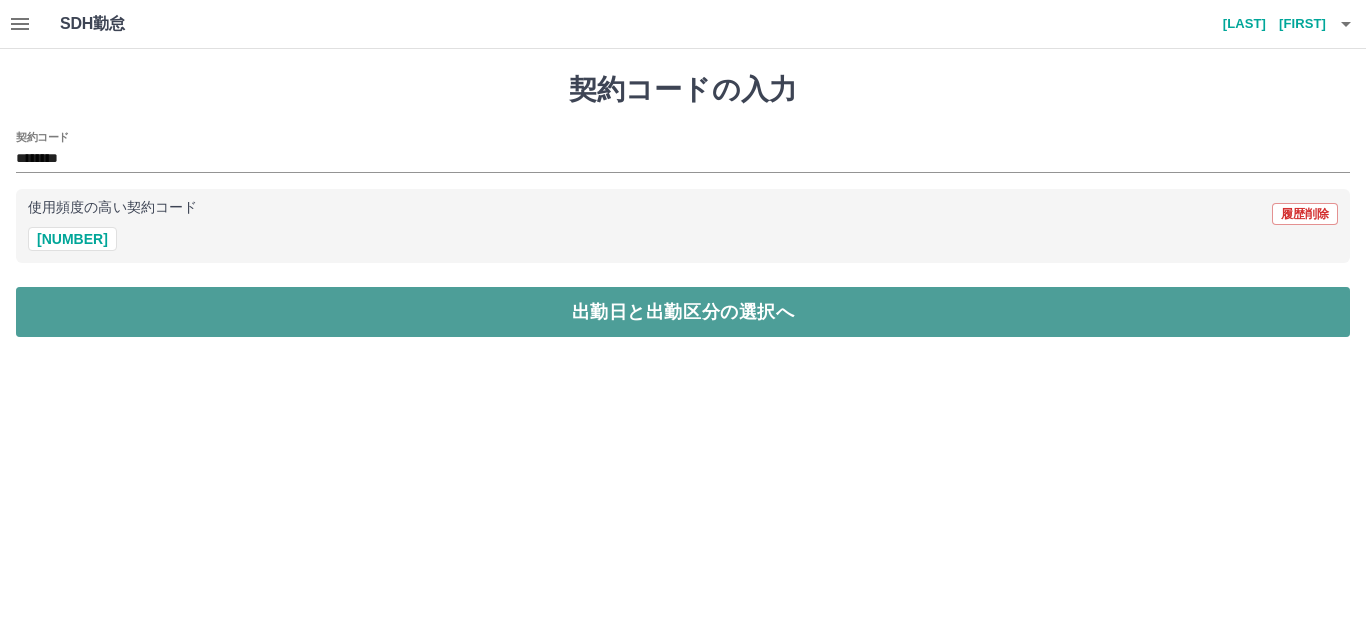 click on "出勤日と出勤区分の選択へ" at bounding box center (683, 312) 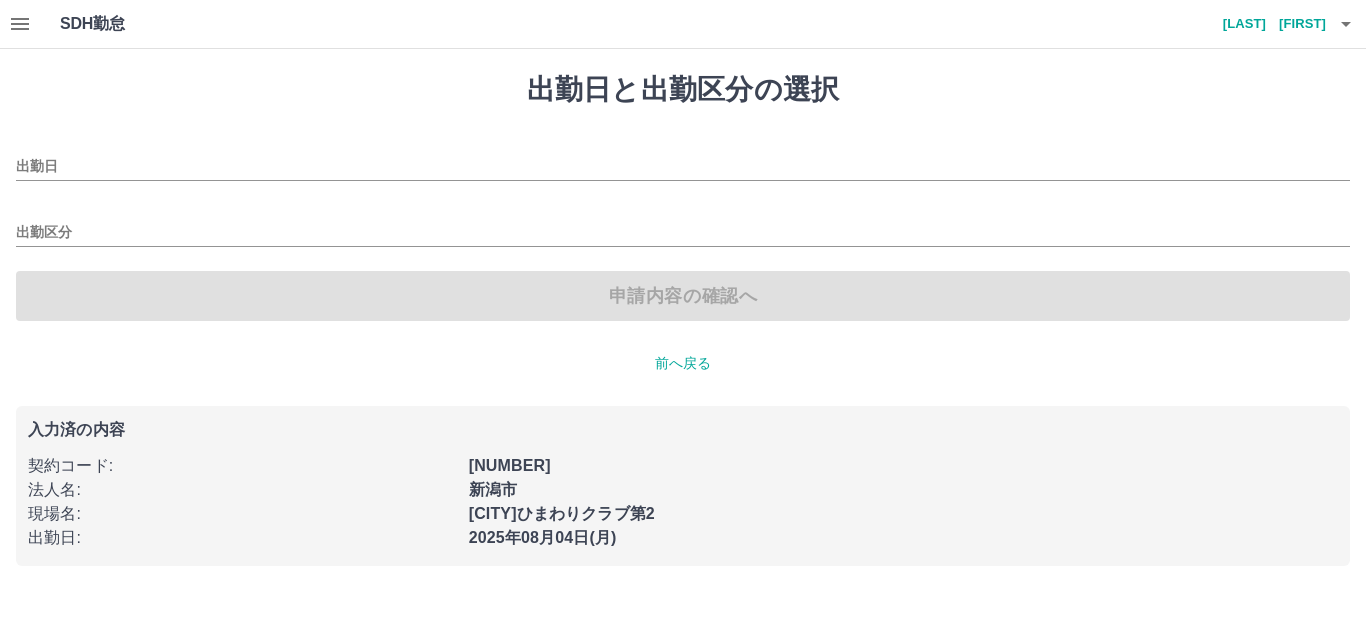 type on "**********" 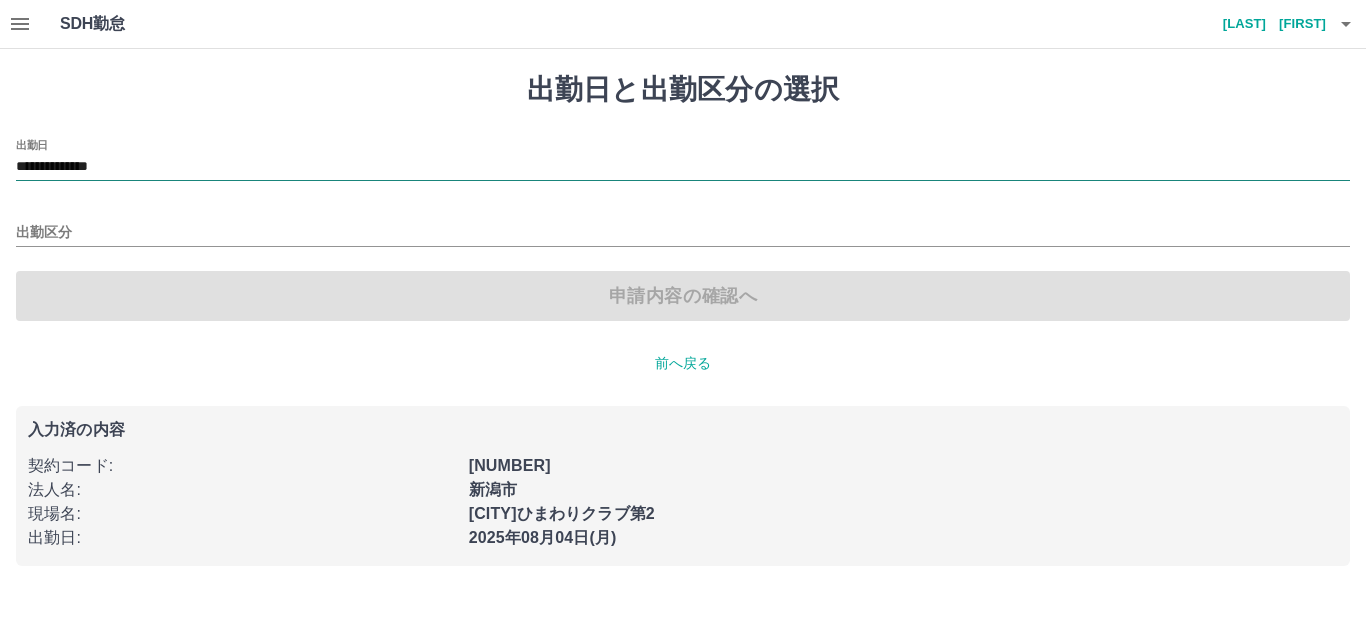 click on "**********" at bounding box center [683, 167] 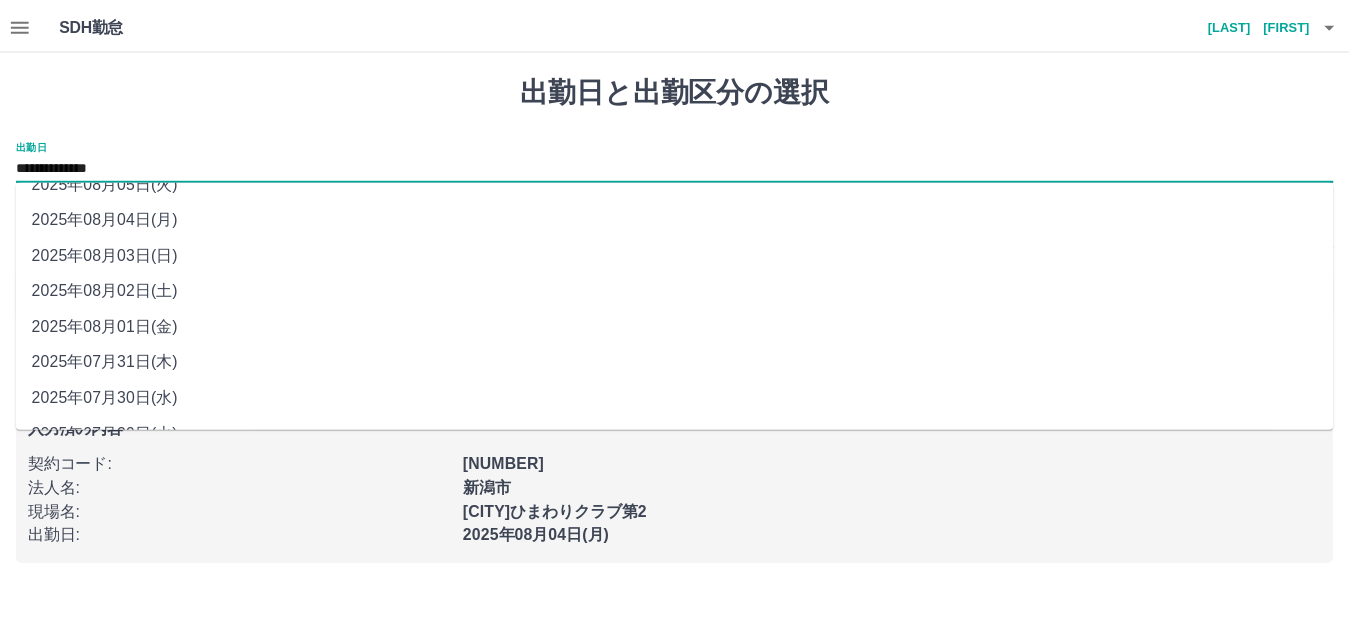 scroll, scrollTop: 0, scrollLeft: 0, axis: both 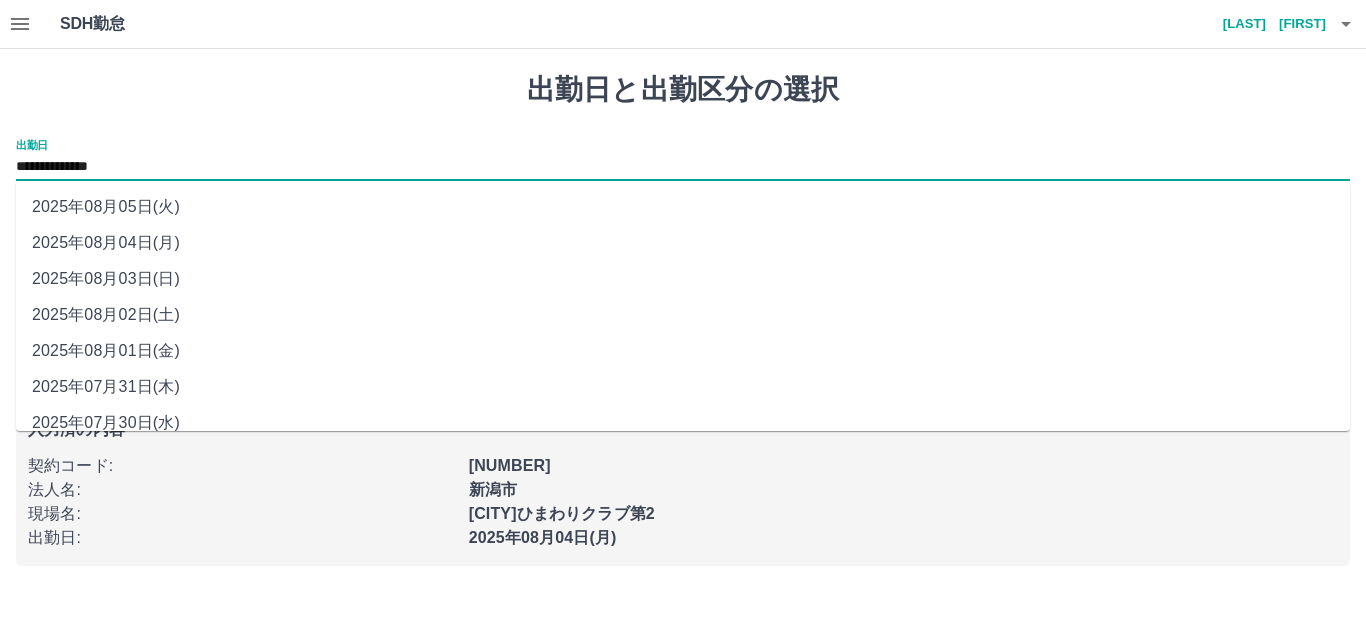 click on "**********" at bounding box center (683, 160) 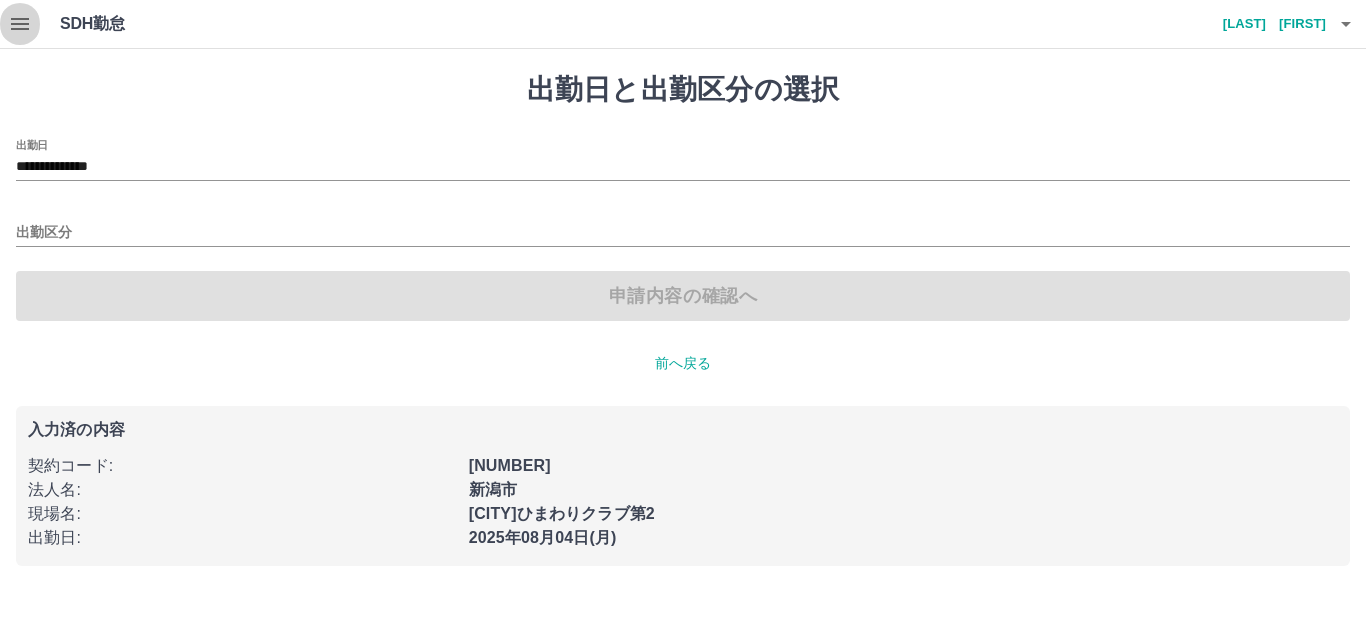 click 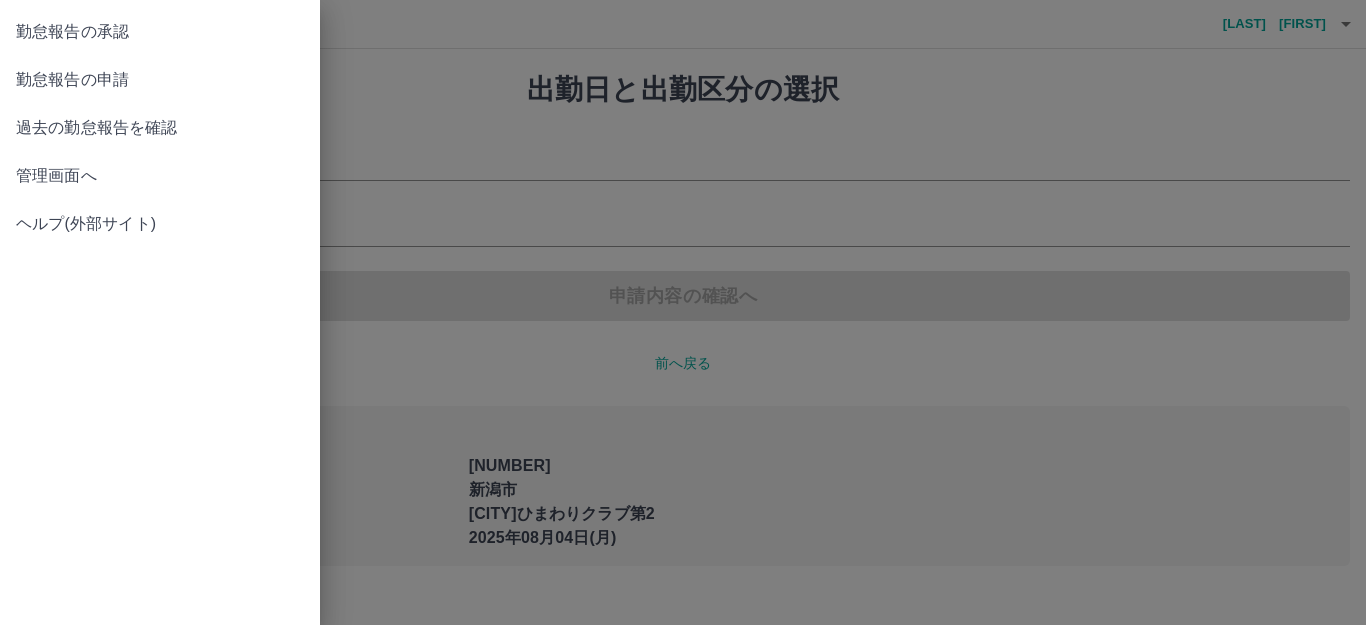 click on "過去の勤怠報告を確認" at bounding box center (160, 128) 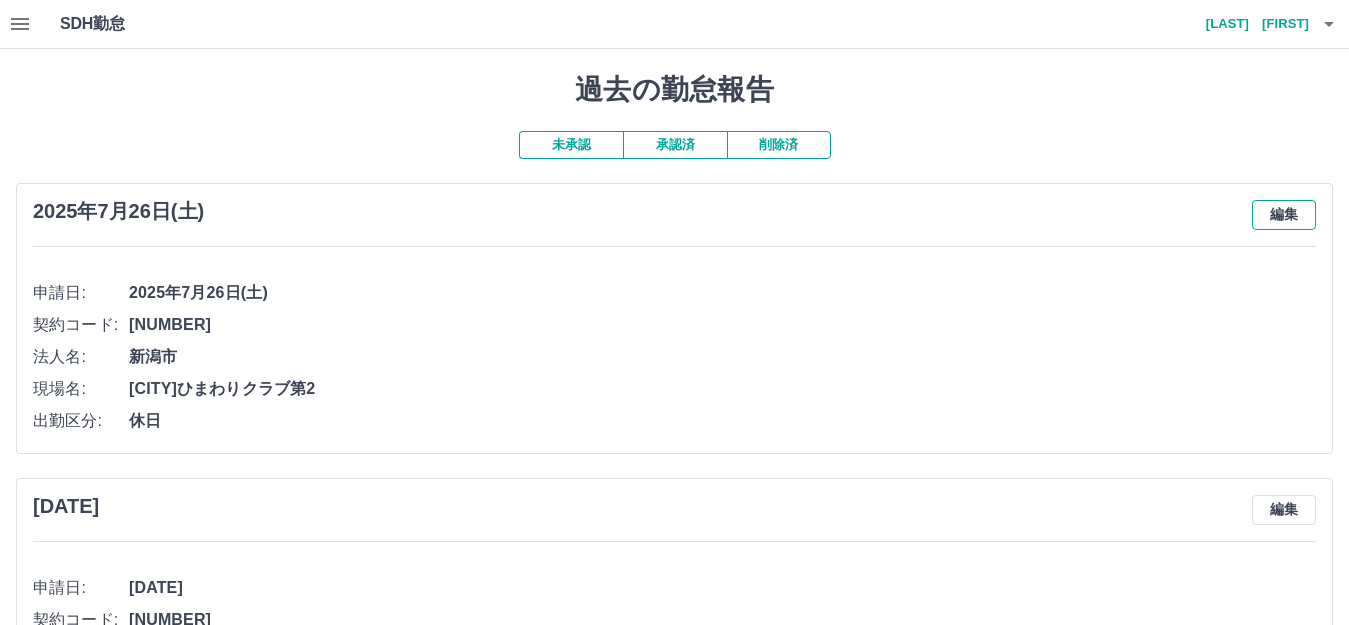 click on "編集" at bounding box center [1284, 215] 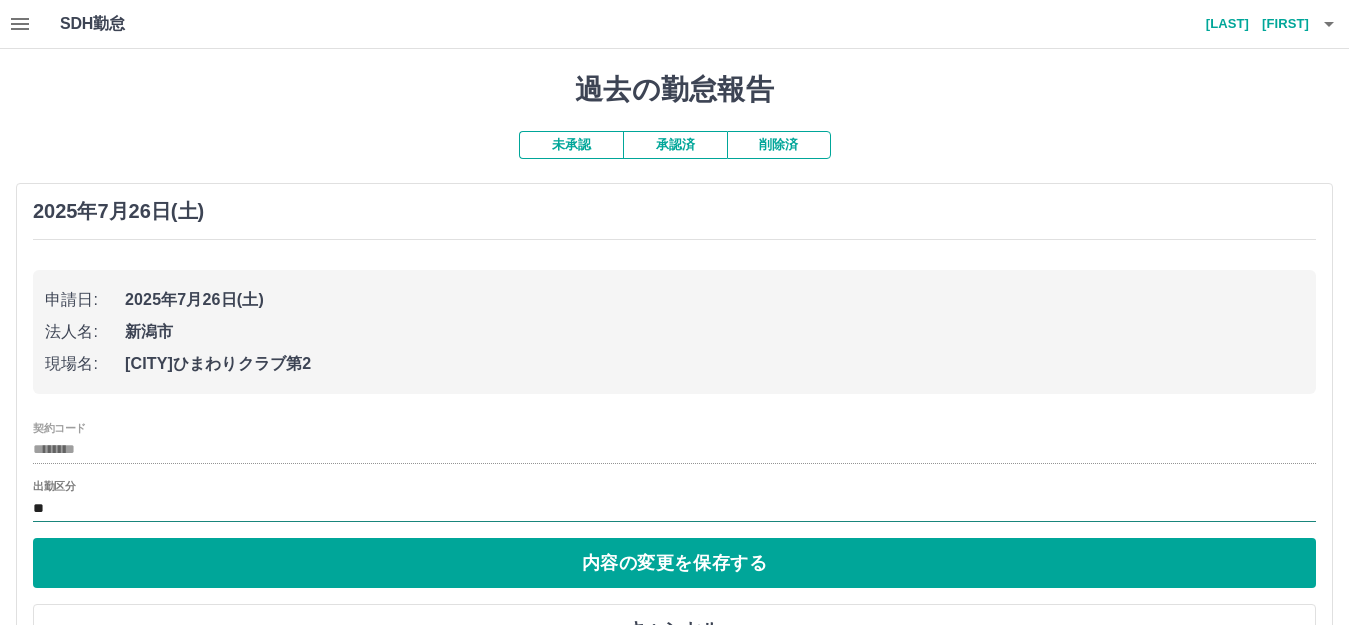 click on "**" at bounding box center [674, 508] 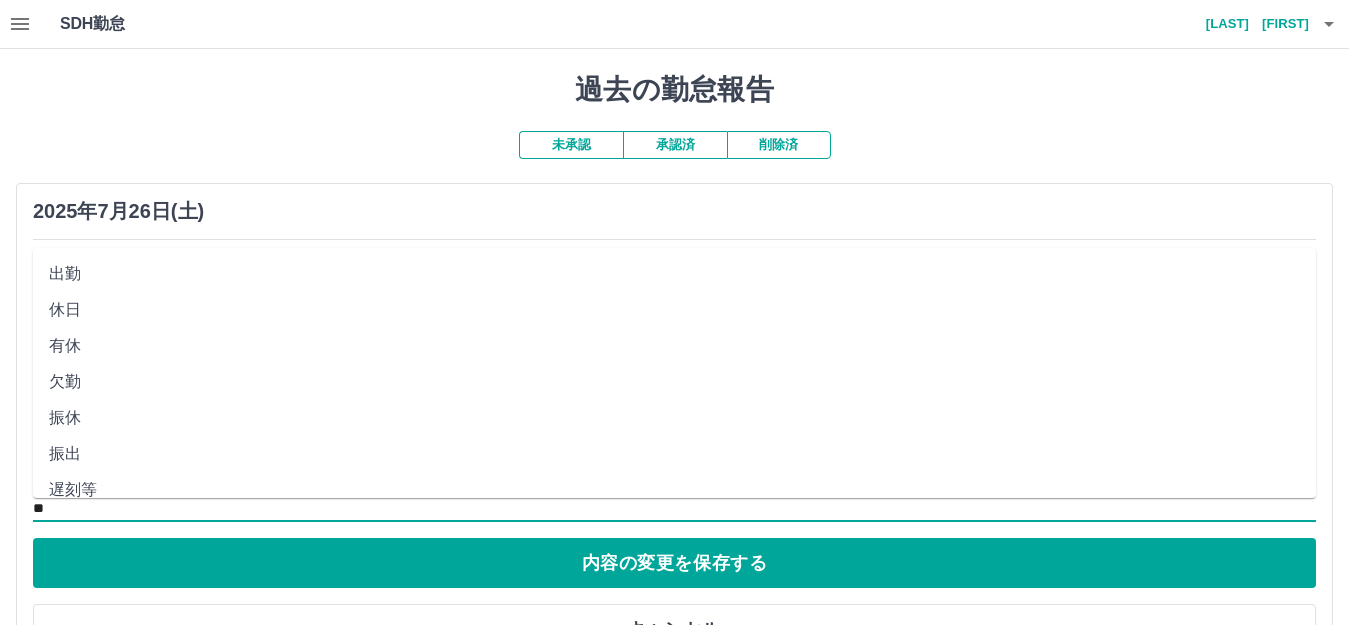click on "振出" at bounding box center (674, 454) 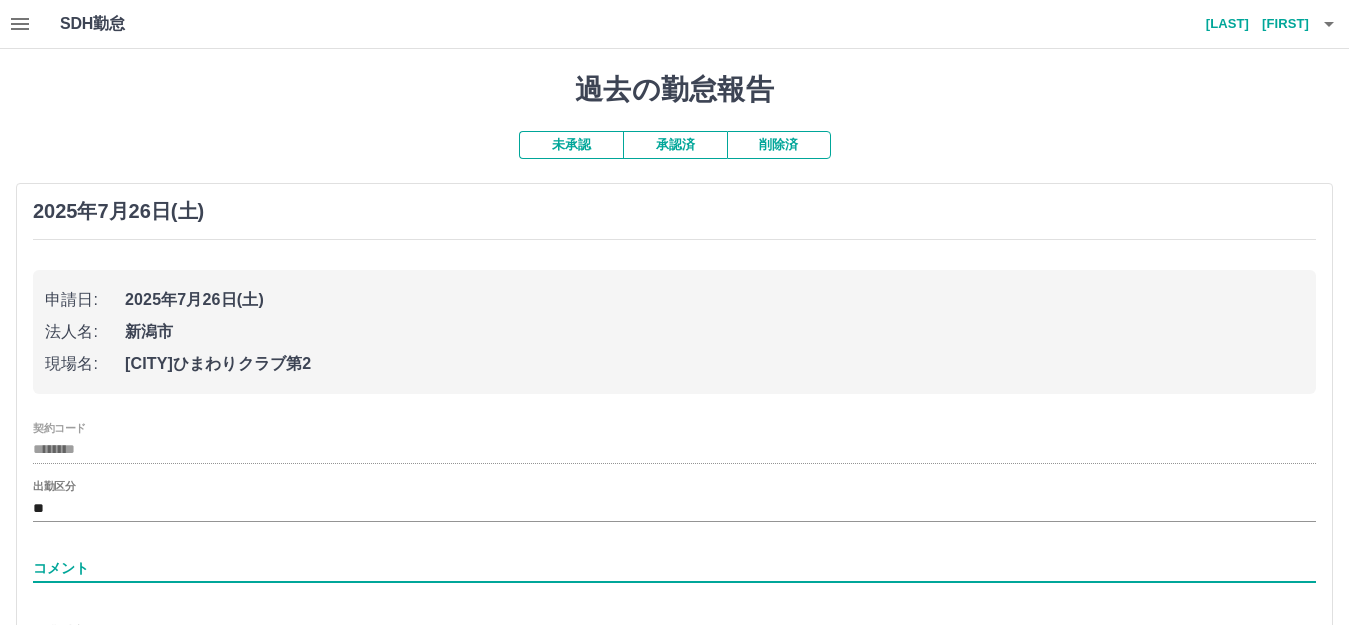 click on "コメント" at bounding box center [674, 568] 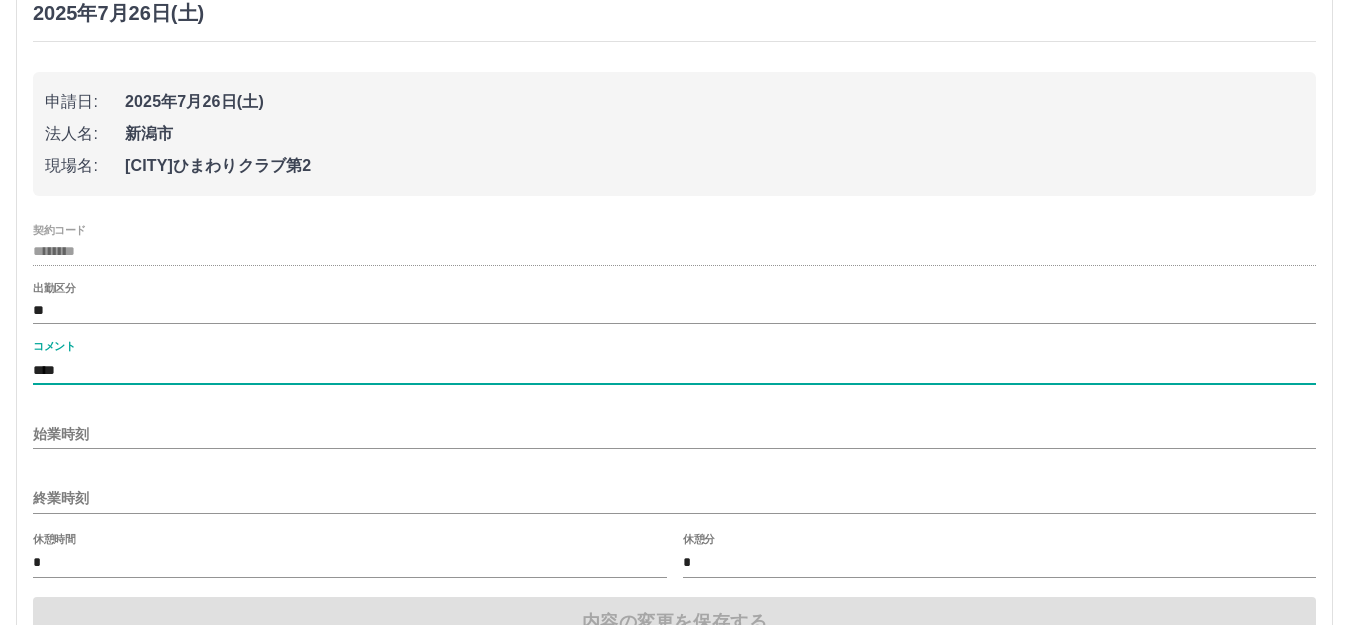 scroll, scrollTop: 200, scrollLeft: 0, axis: vertical 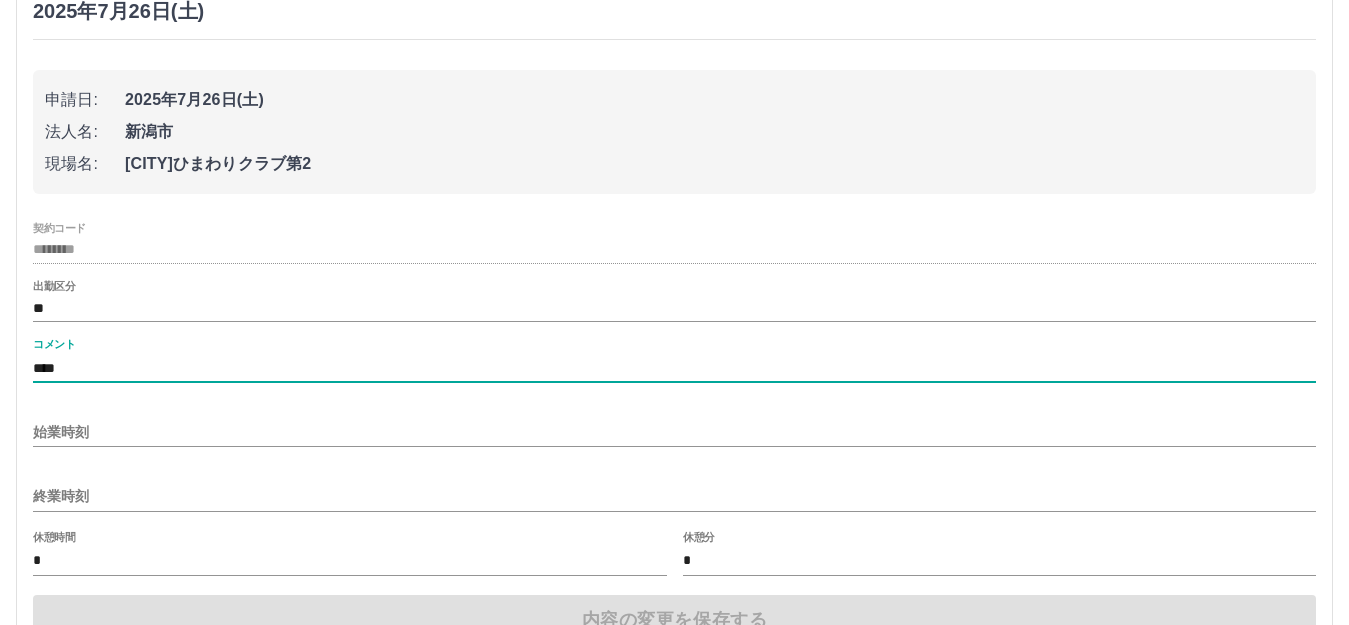 type on "****" 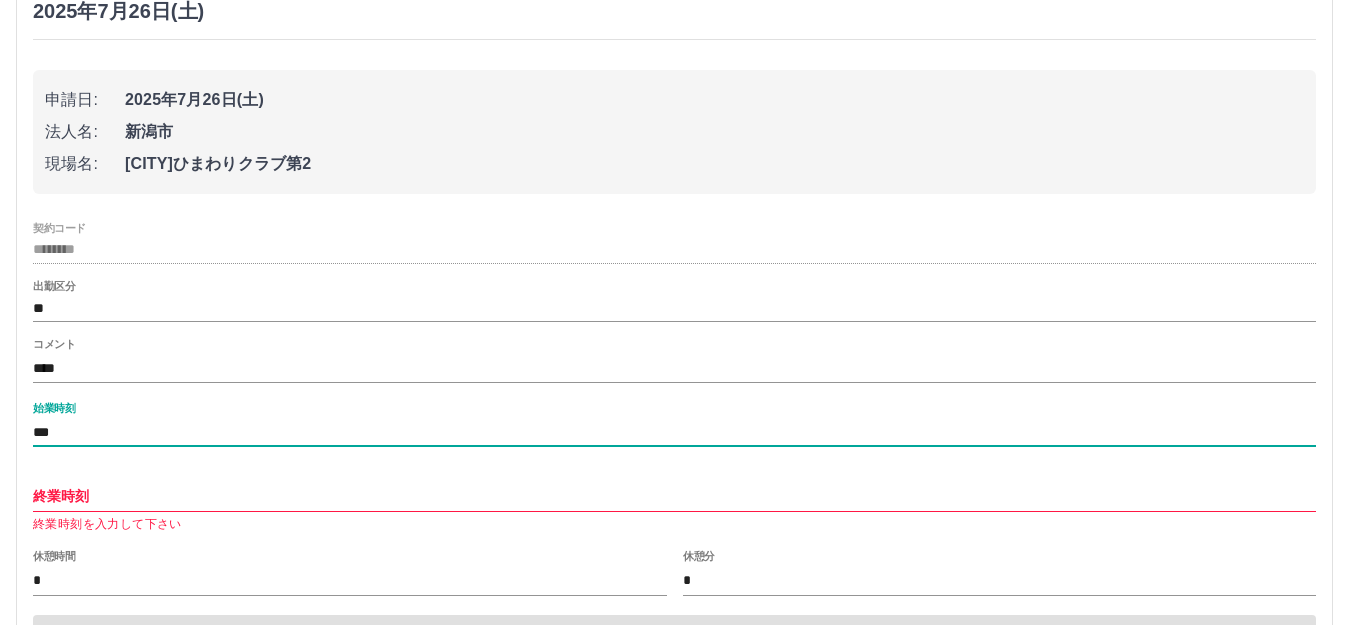 type on "***" 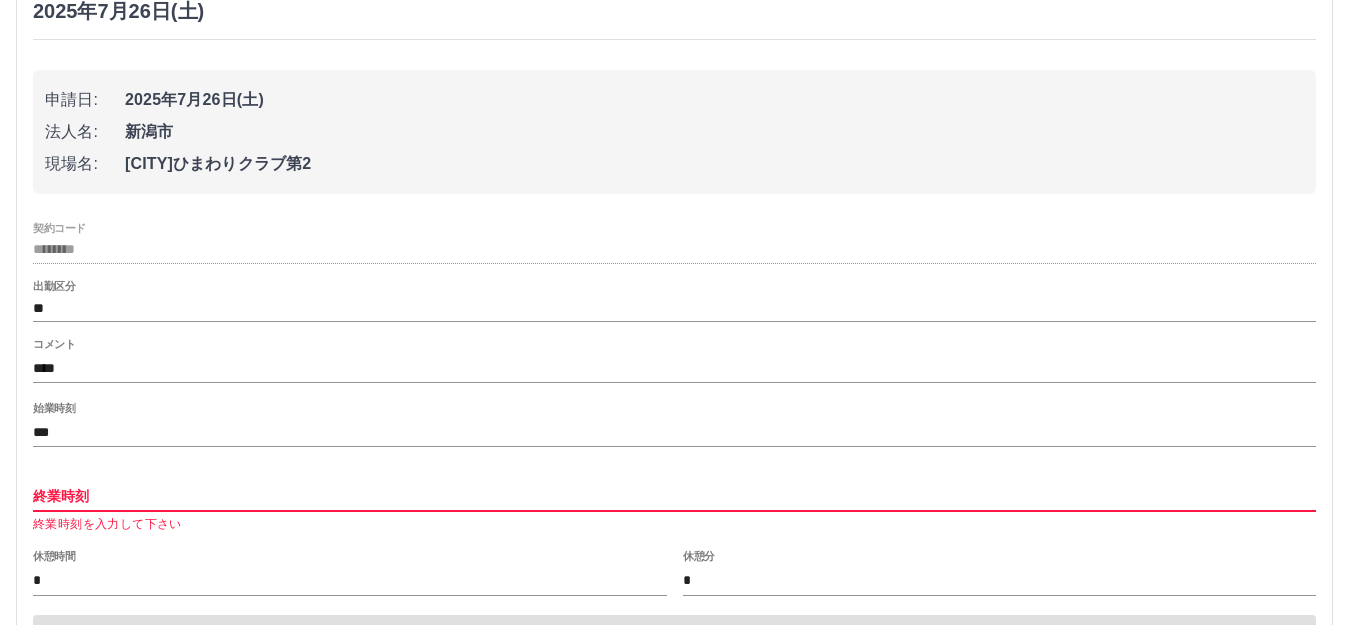 click on "終業時刻" at bounding box center (674, 496) 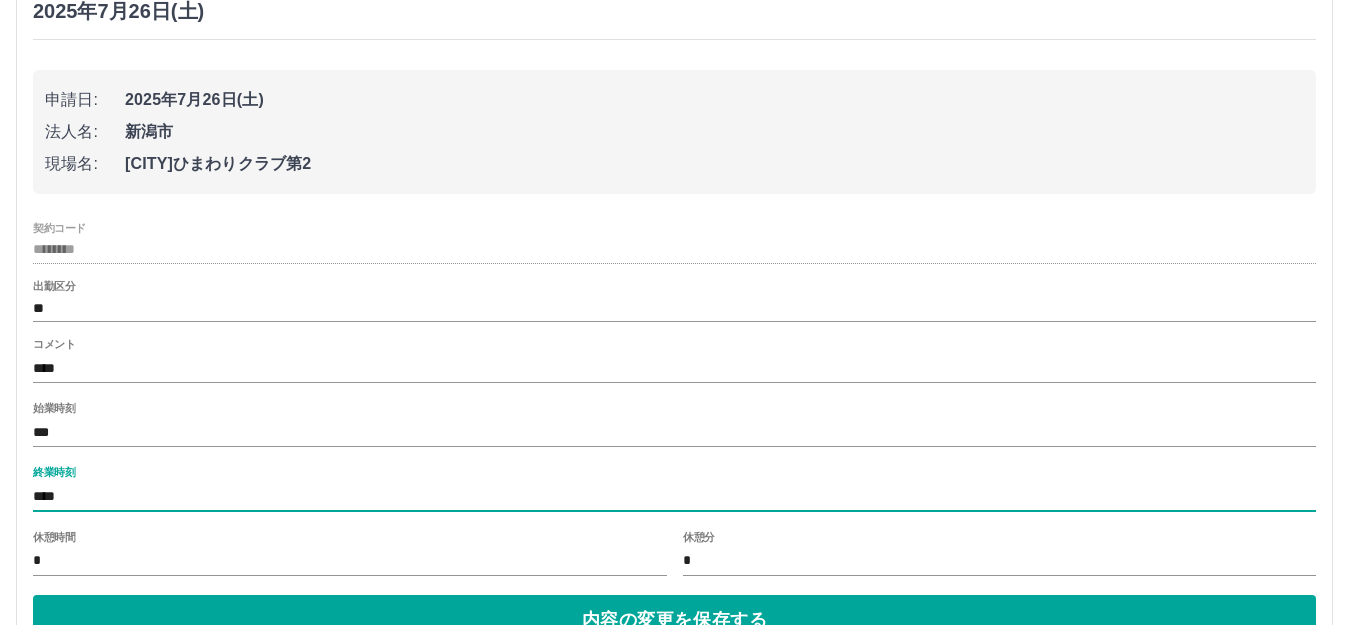 type on "****" 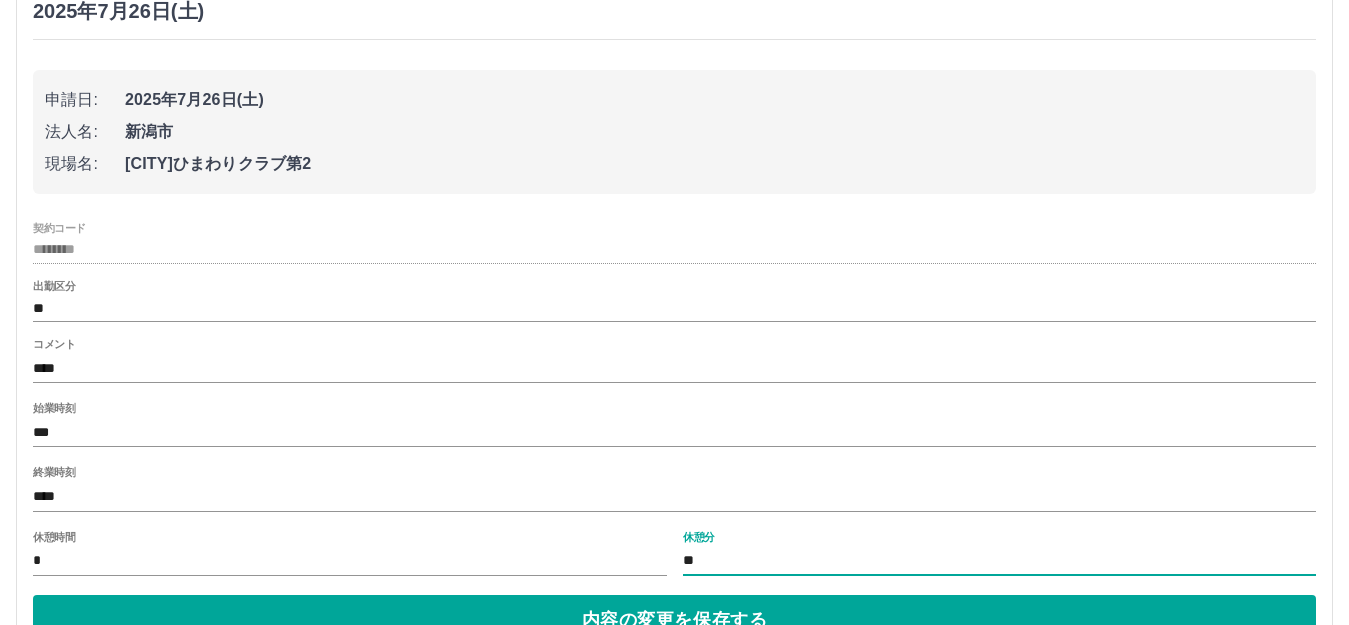 type on "*" 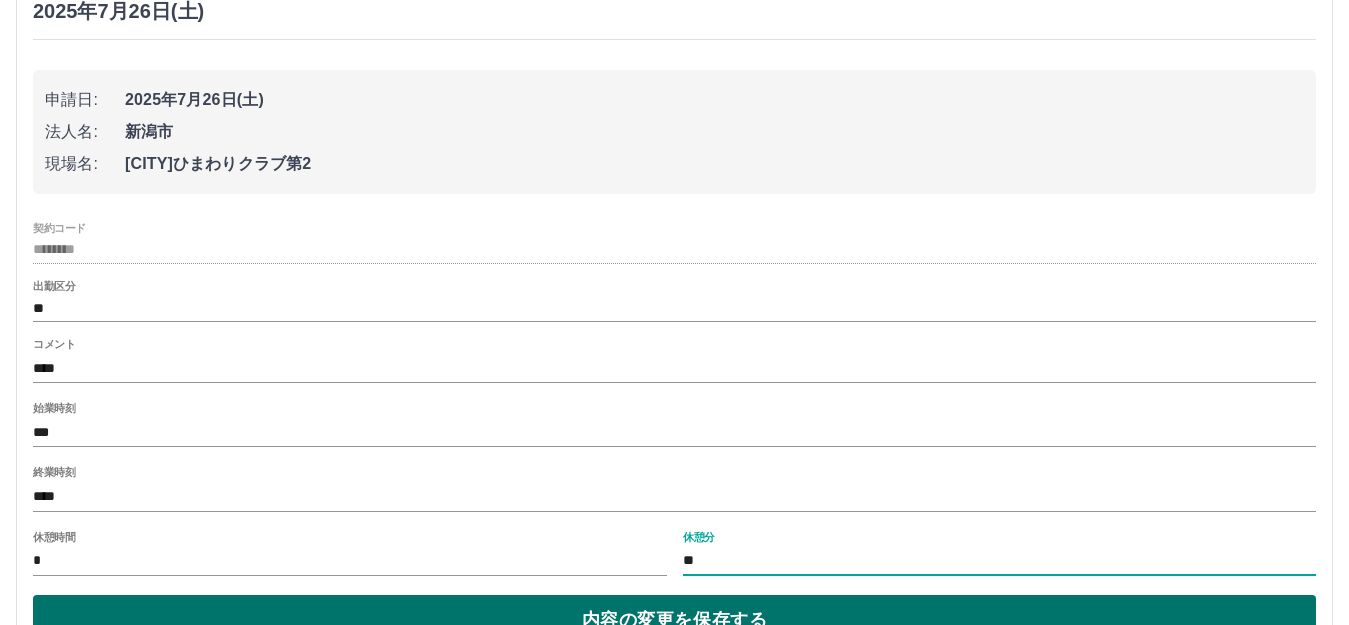 type on "**" 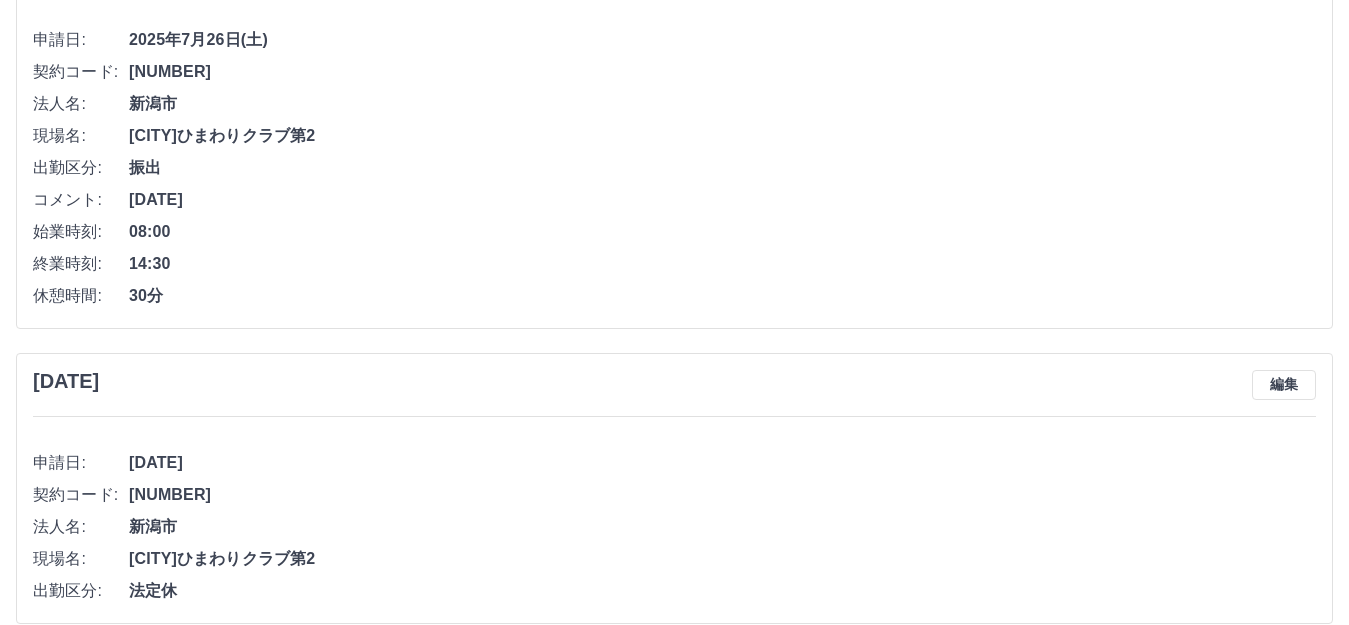 scroll, scrollTop: 0, scrollLeft: 0, axis: both 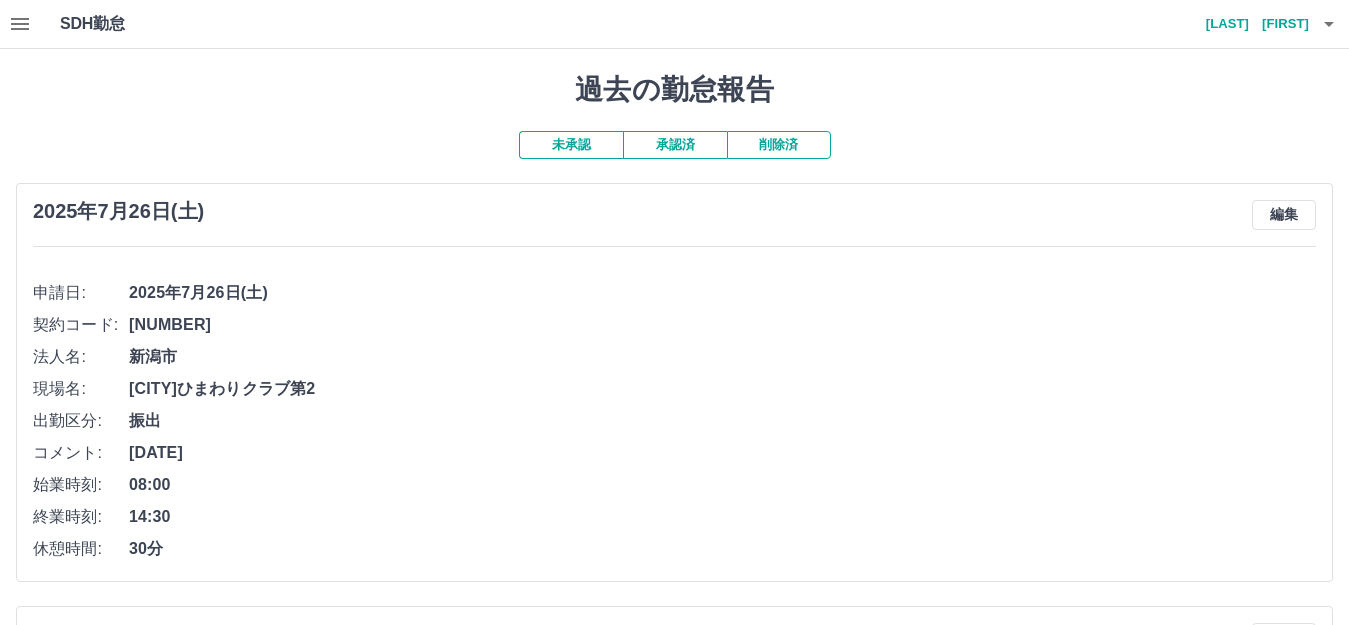 click on "未承認" at bounding box center (571, 145) 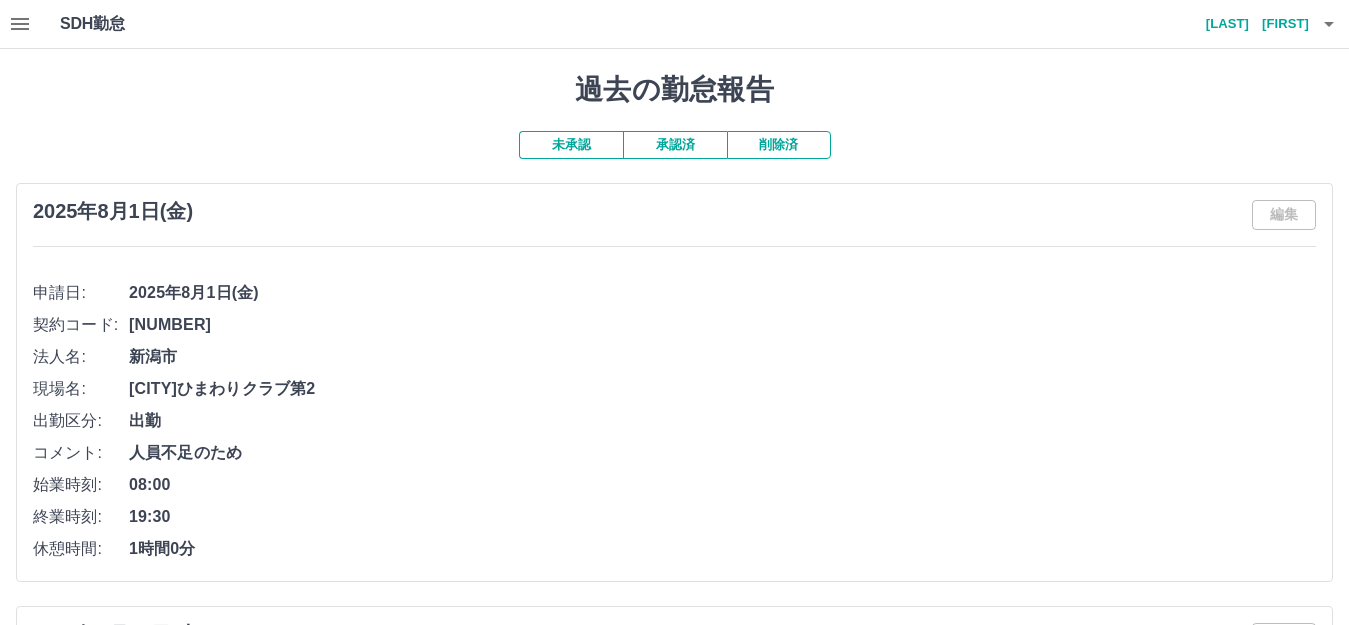 click on "未承認" at bounding box center [571, 145] 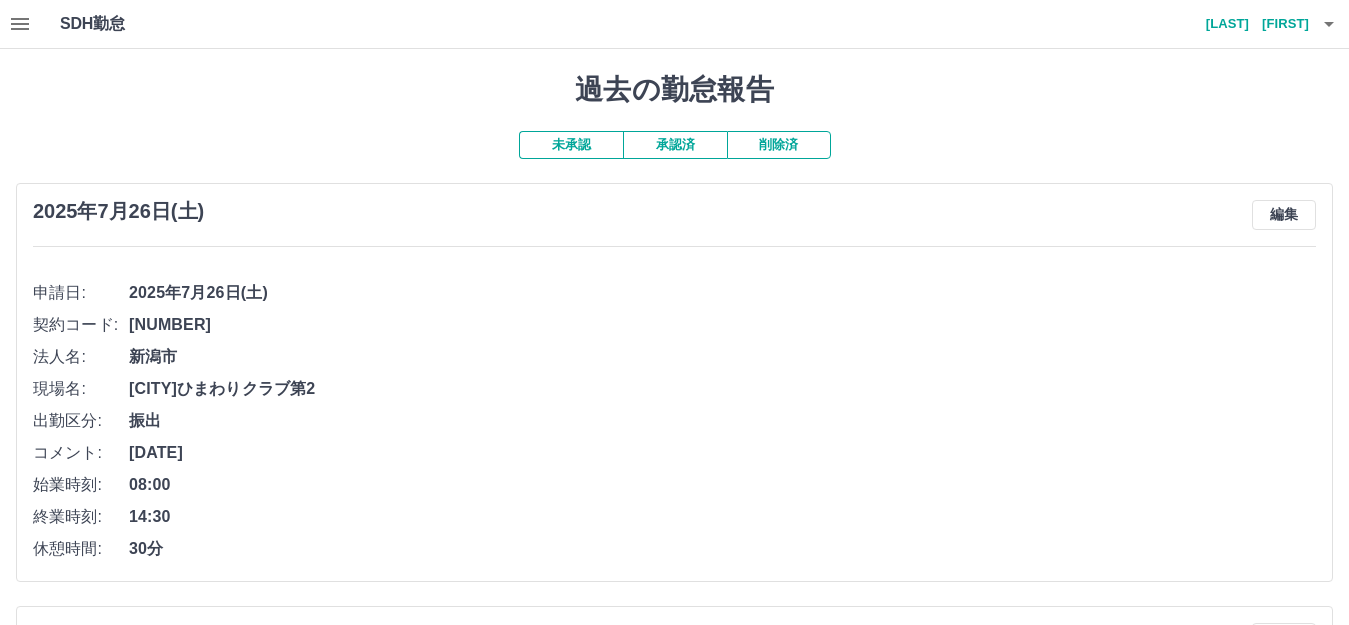 click on "削除済" at bounding box center [779, 145] 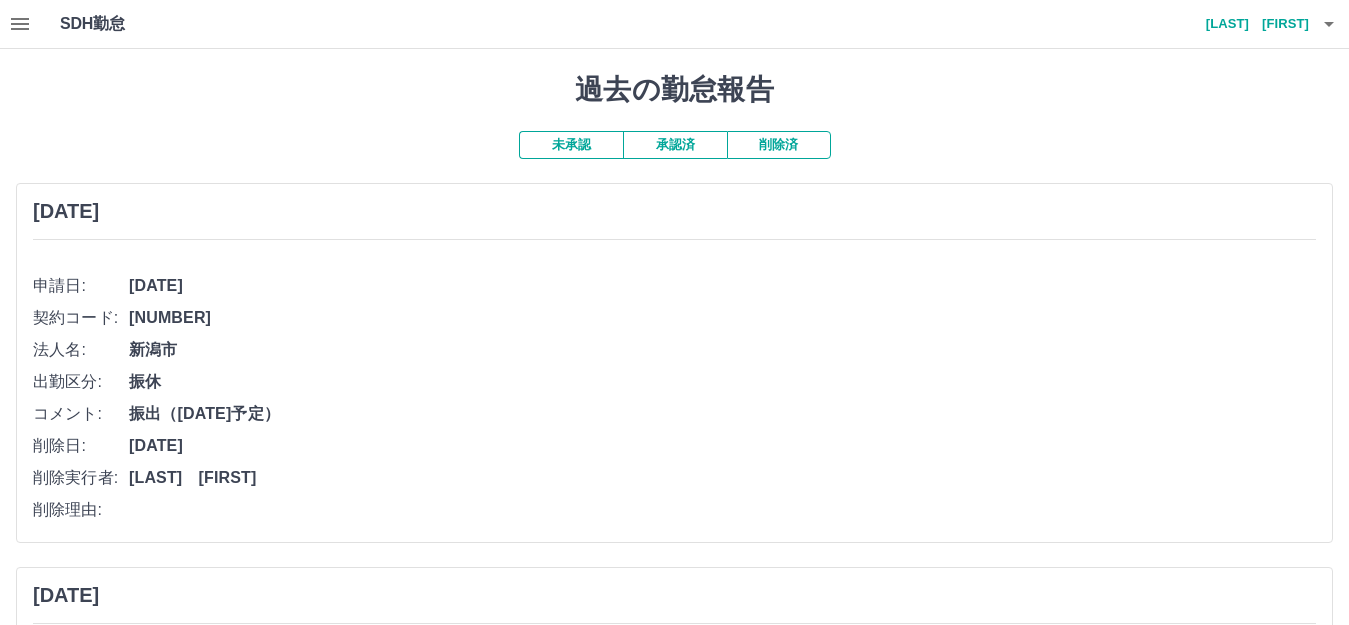 click on "未承認" at bounding box center (571, 145) 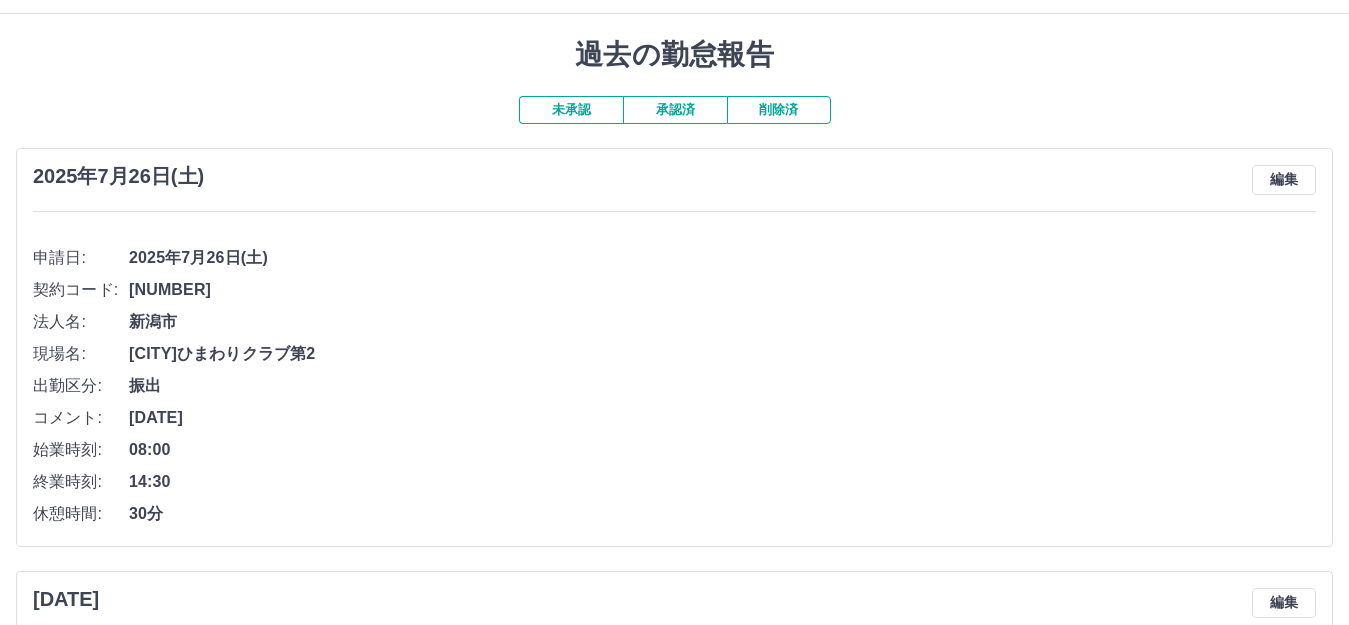 scroll, scrollTop: 0, scrollLeft: 0, axis: both 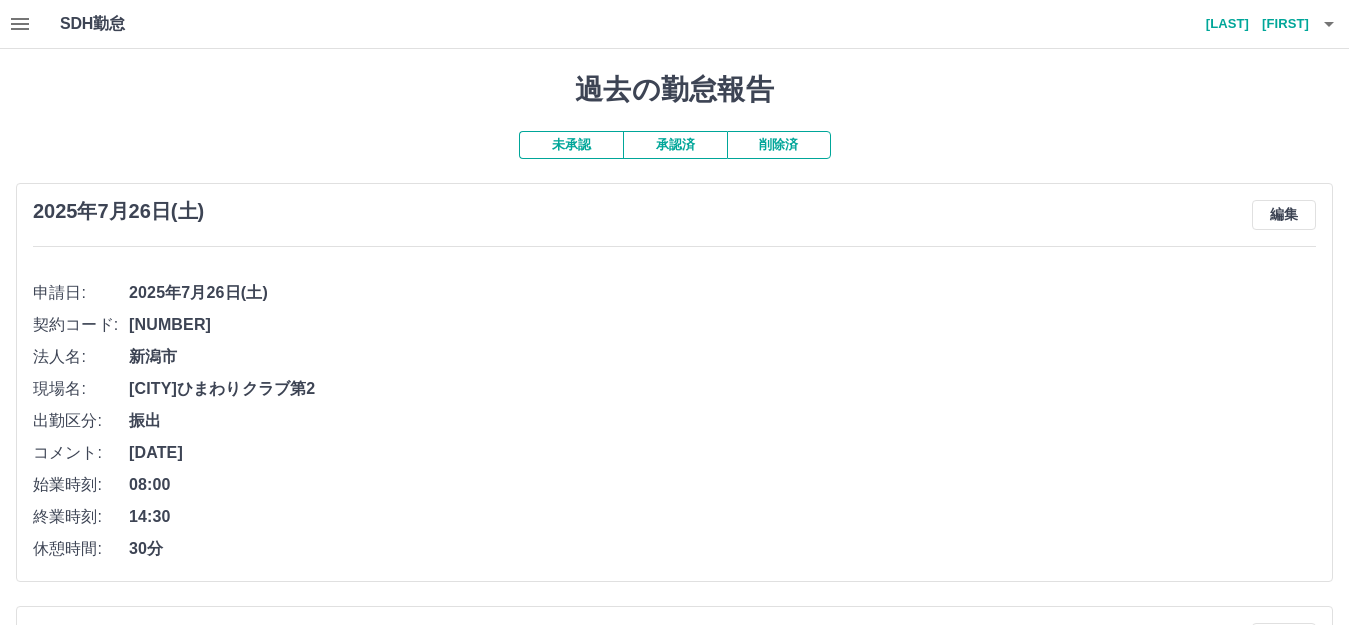 click on "承認済" at bounding box center [675, 145] 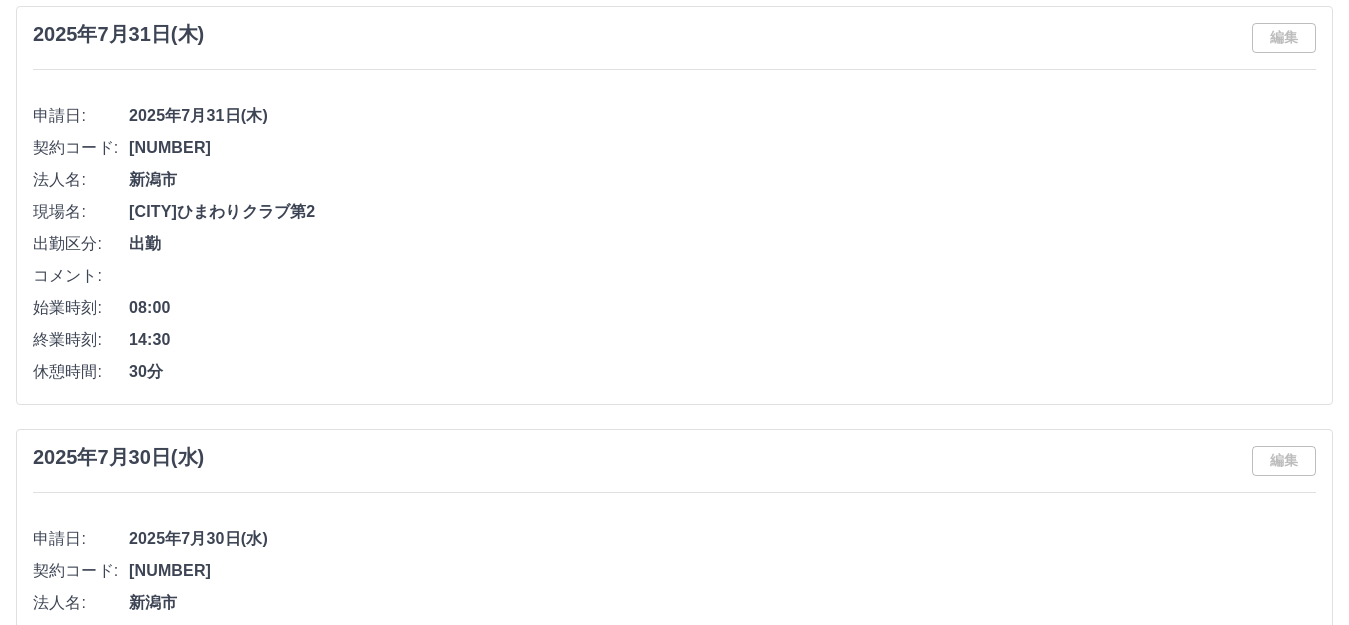 scroll, scrollTop: 0, scrollLeft: 0, axis: both 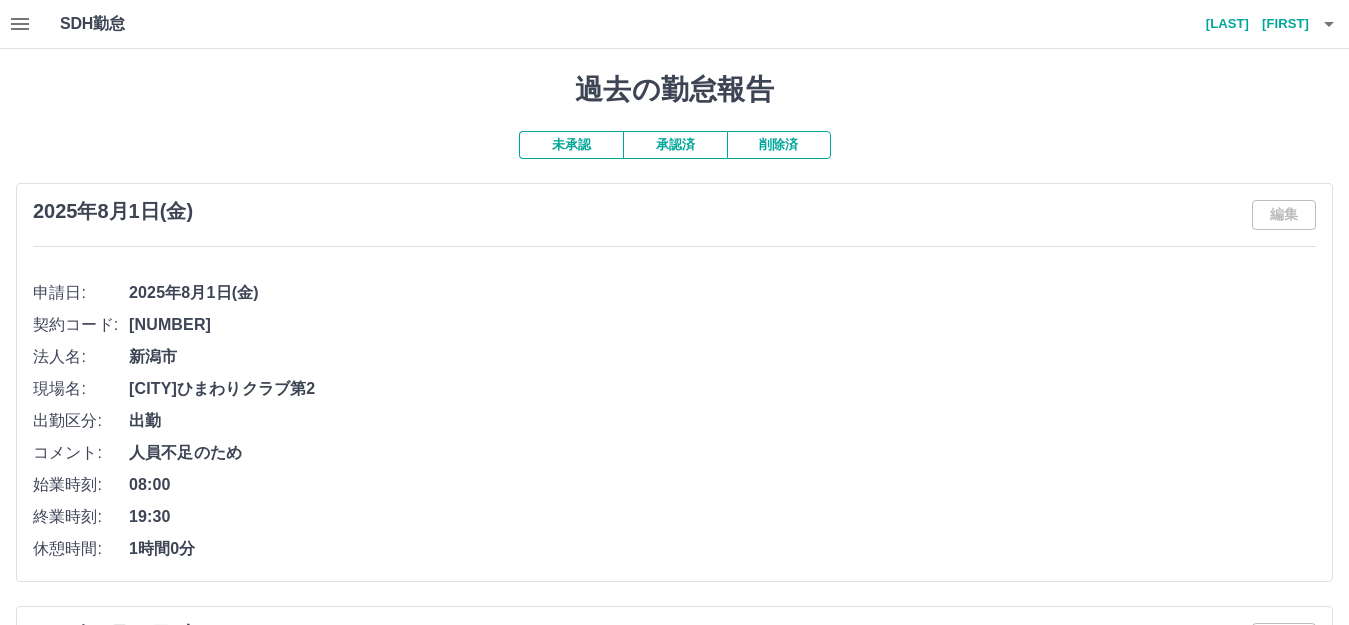 click on "承認済" at bounding box center [675, 145] 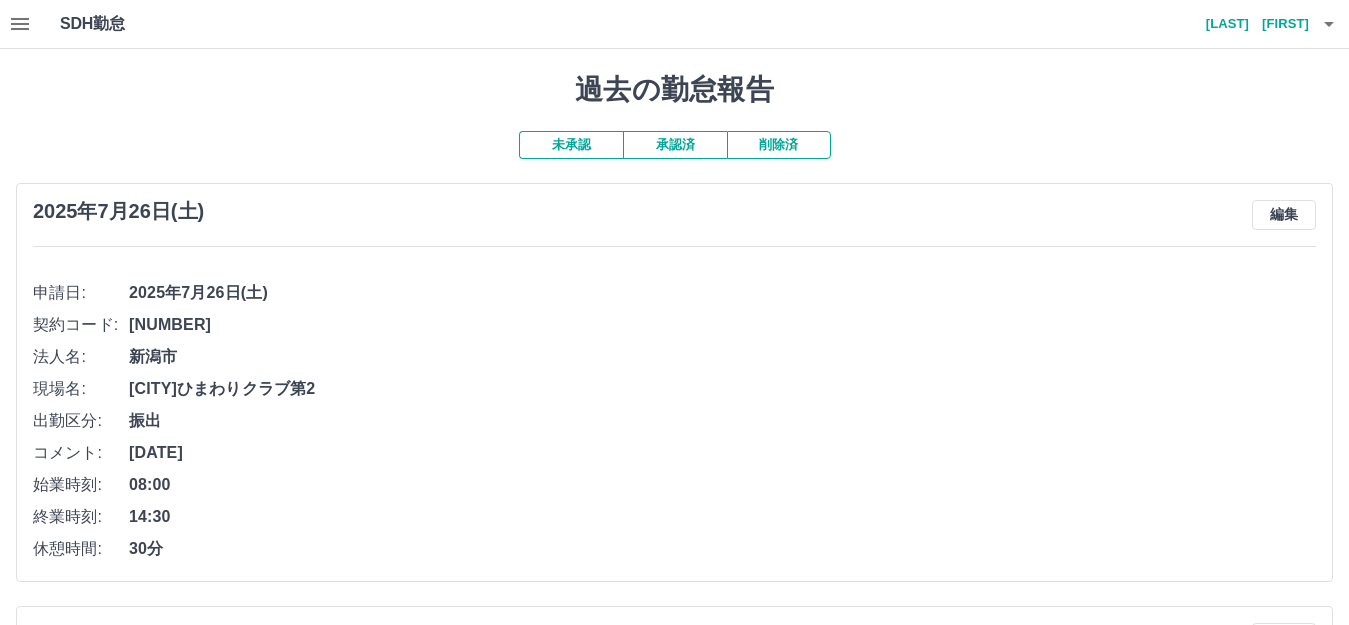click on "承認済" at bounding box center [675, 145] 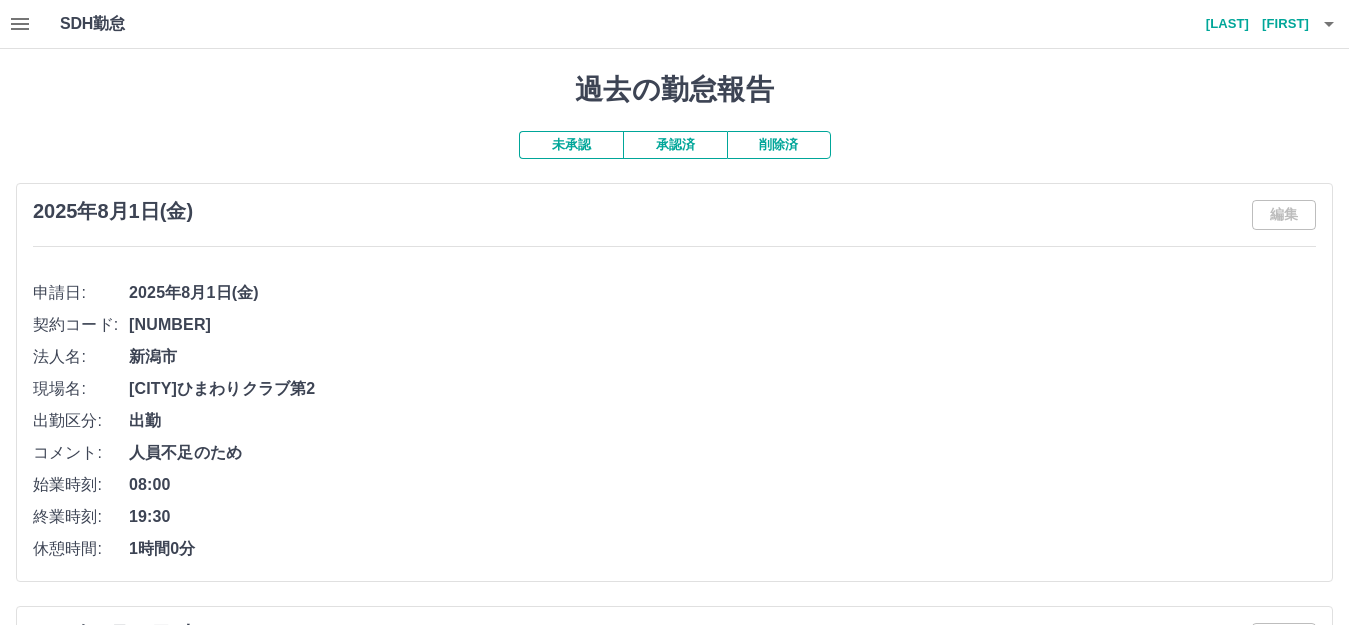 click 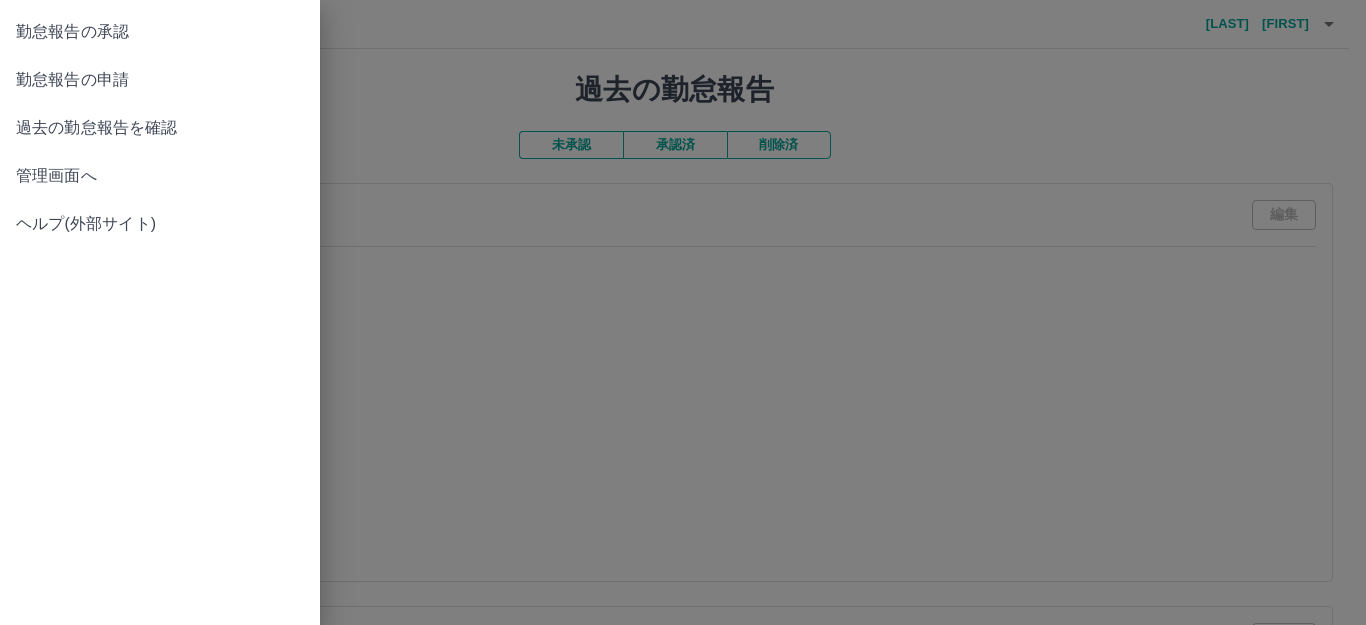 click at bounding box center [683, 312] 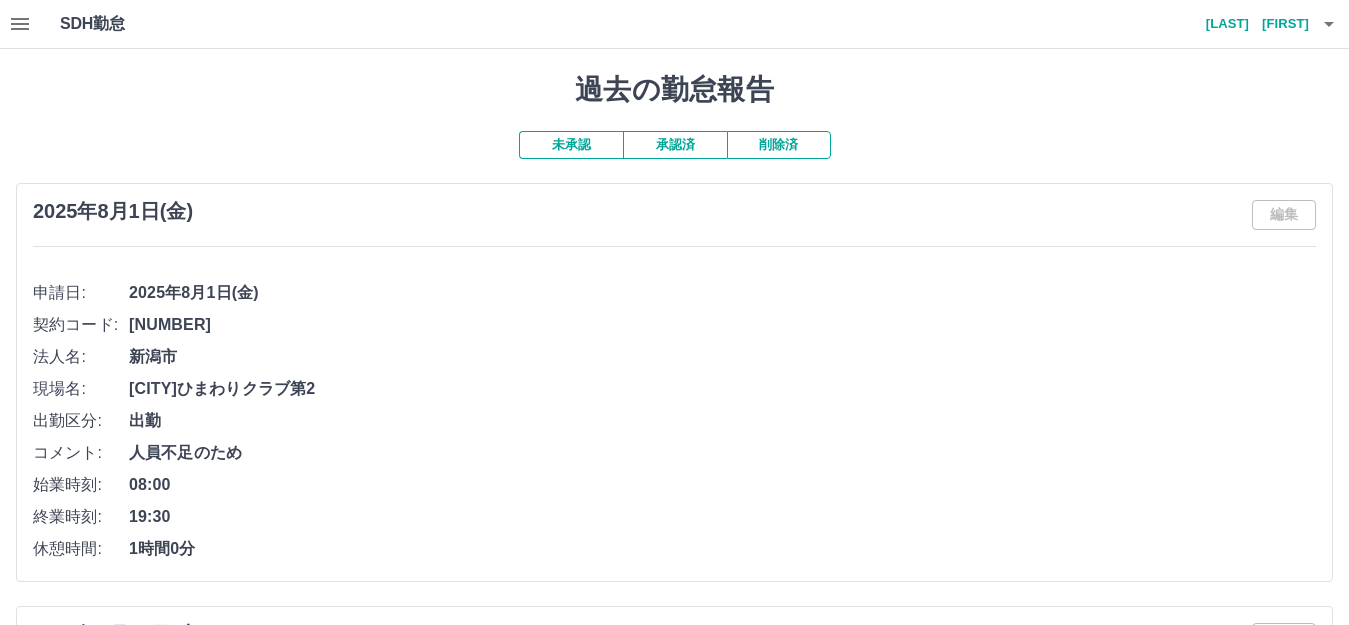 click on "未承認" at bounding box center (571, 145) 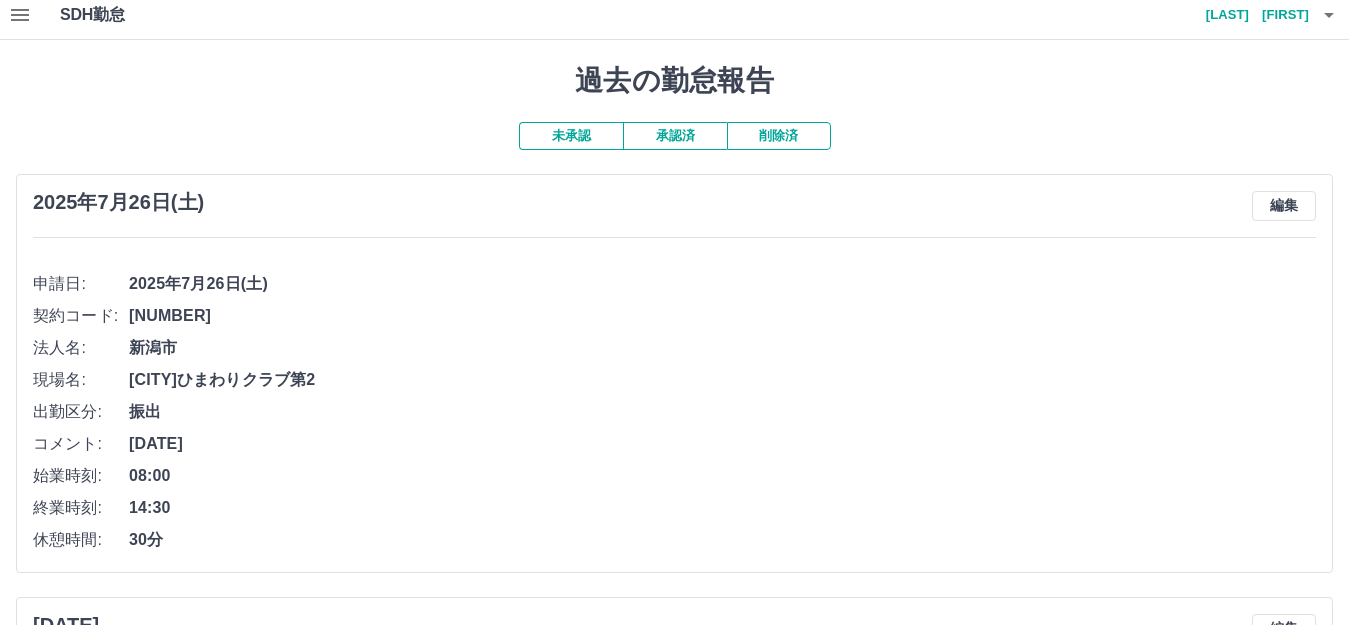 scroll, scrollTop: 0, scrollLeft: 0, axis: both 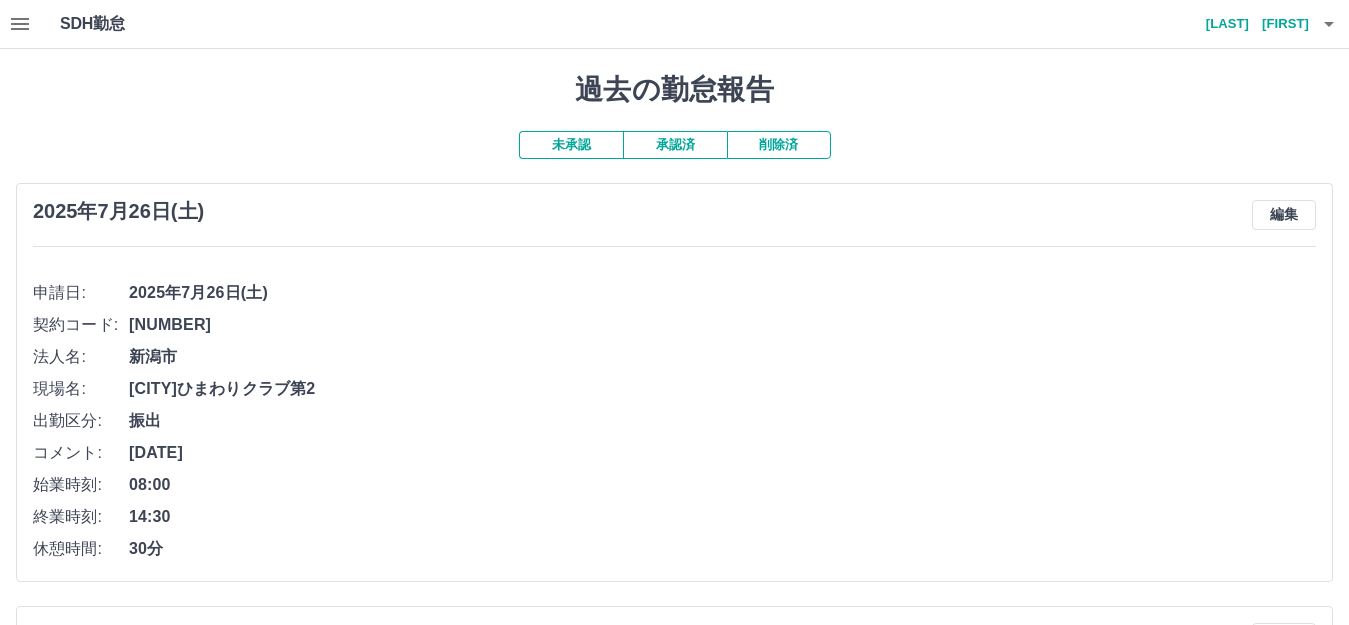 click 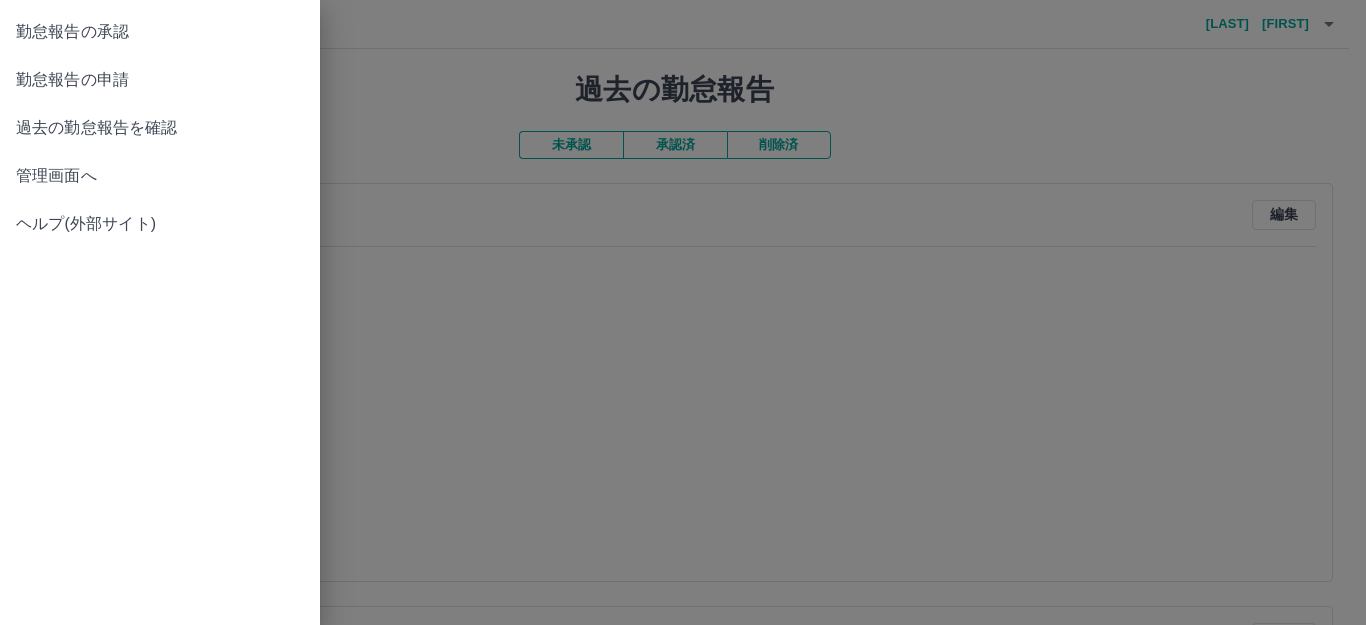 click on "過去の勤怠報告を確認" at bounding box center (160, 128) 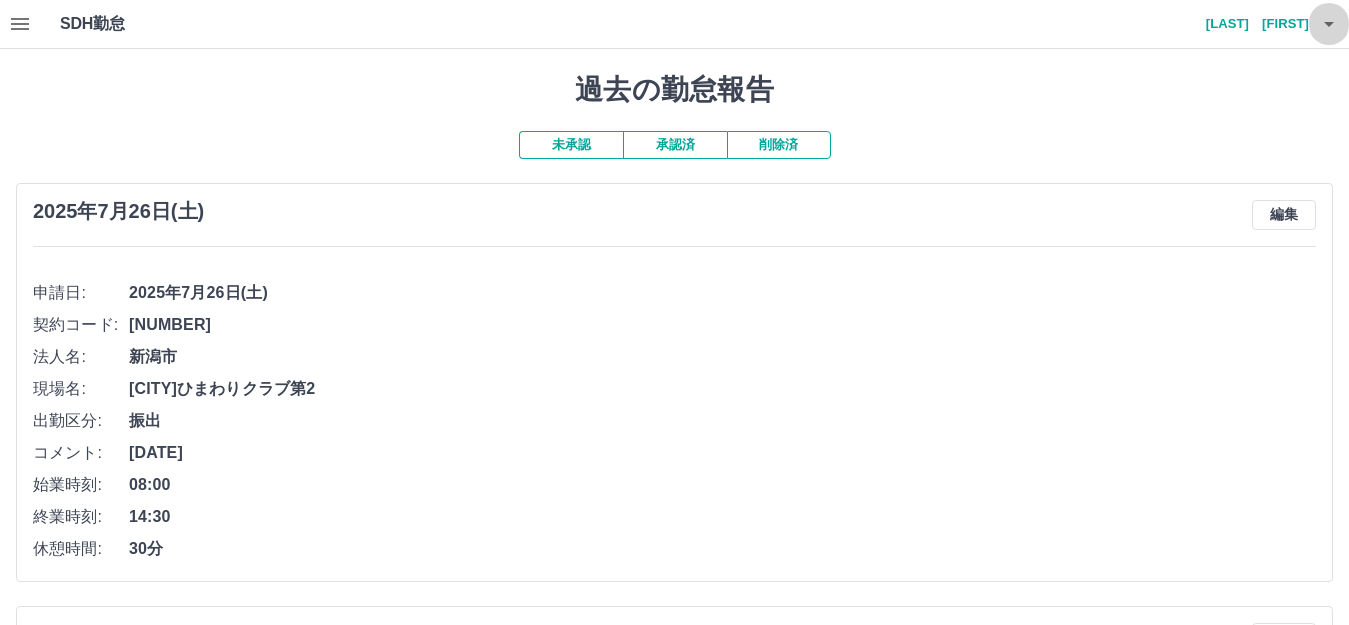 click 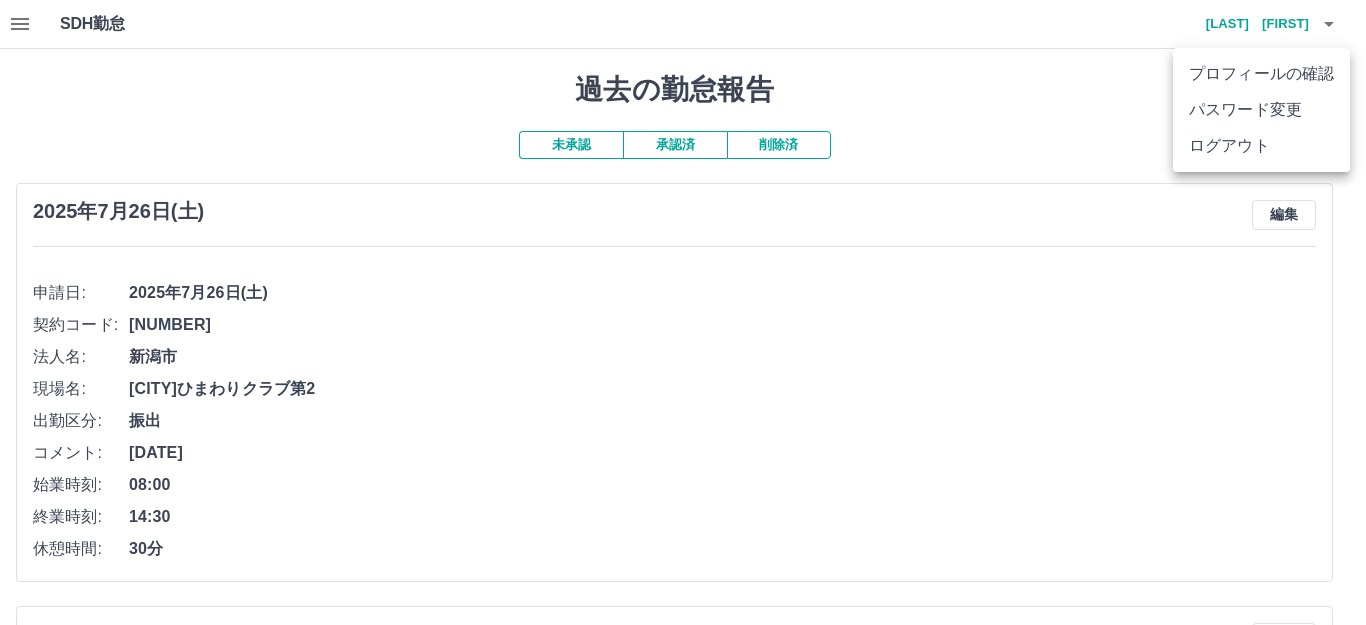 click at bounding box center [683, 312] 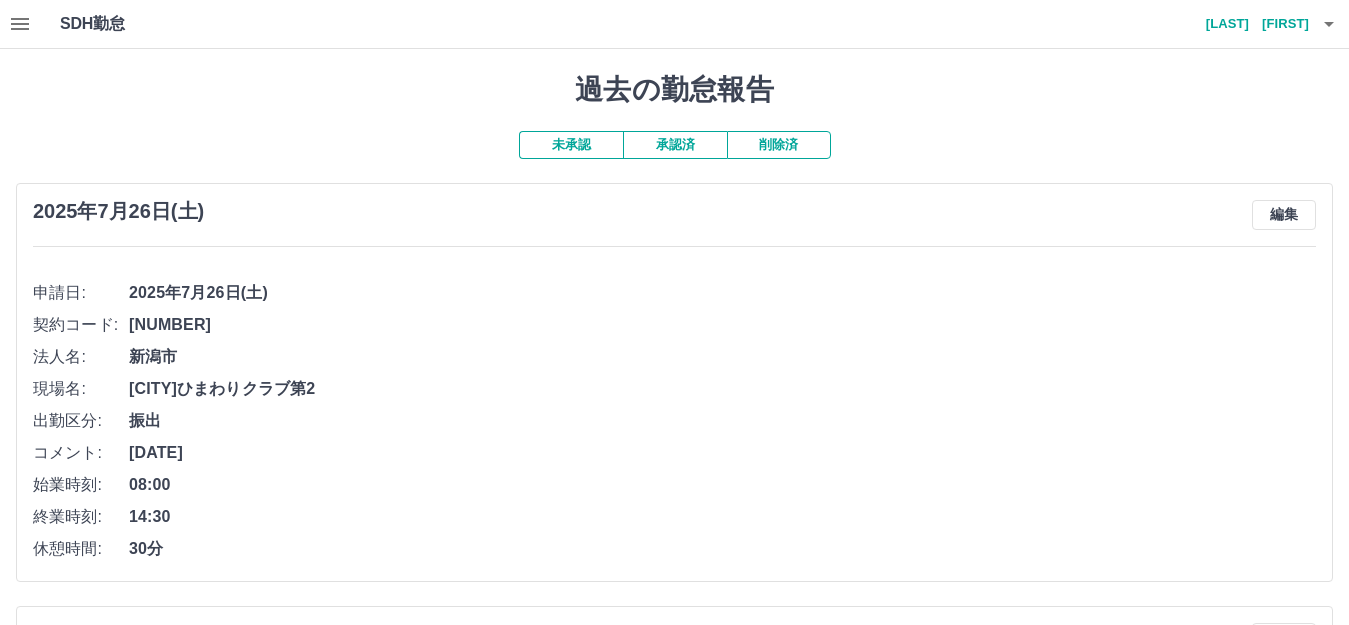 click 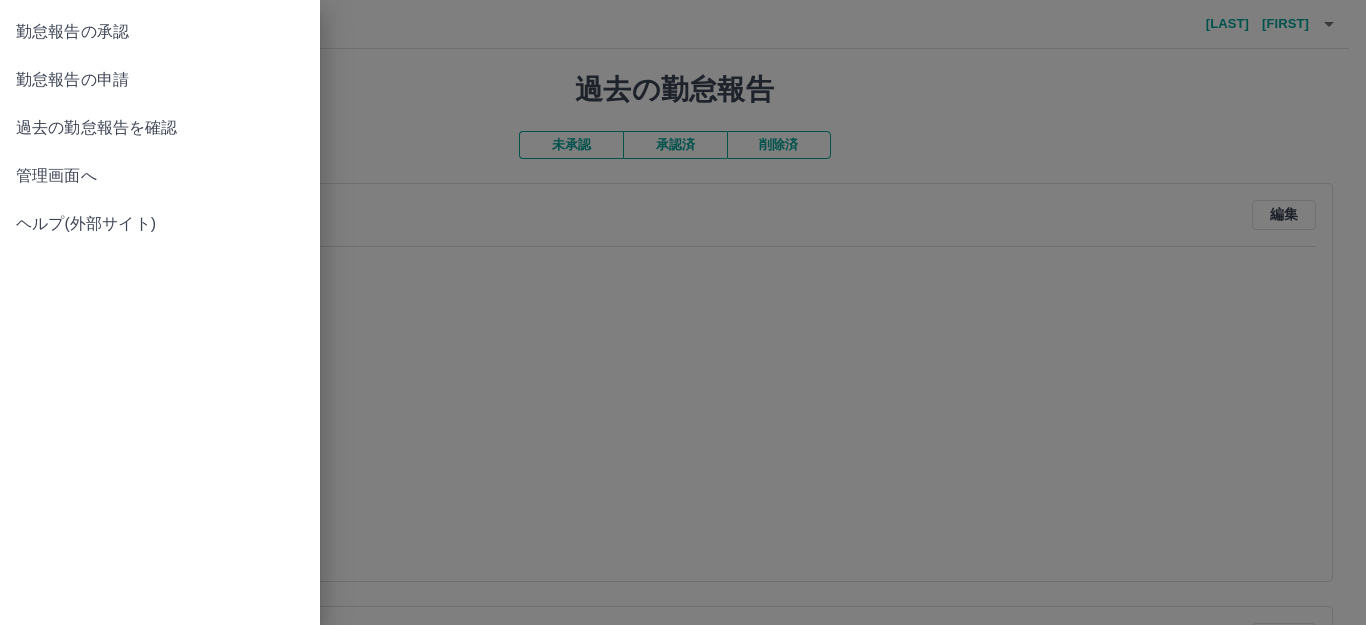 click on "勤怠報告の申請" at bounding box center [160, 80] 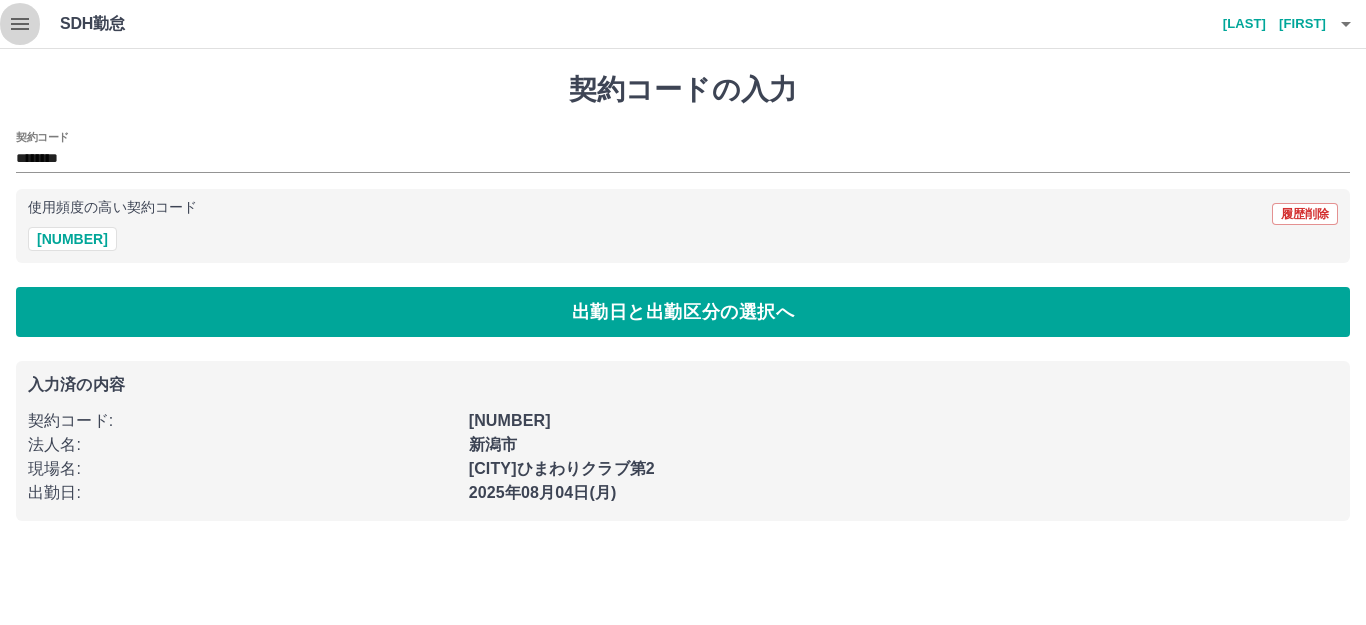 click 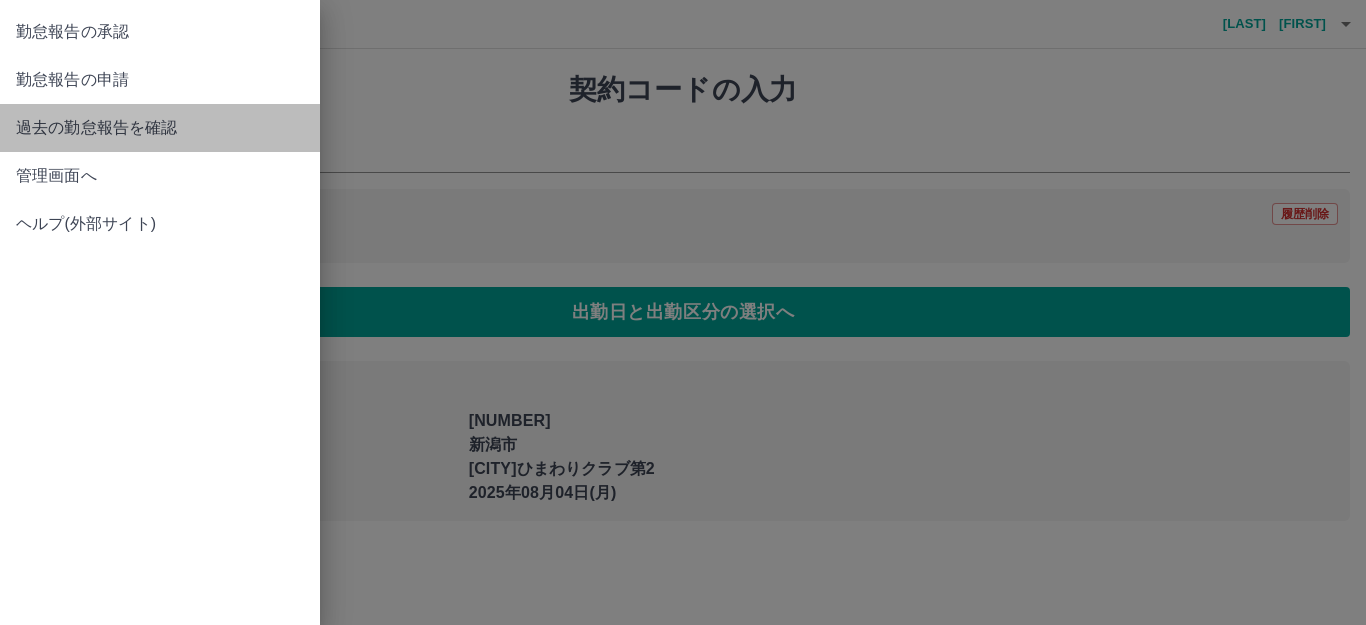 click on "過去の勤怠報告を確認" at bounding box center (160, 128) 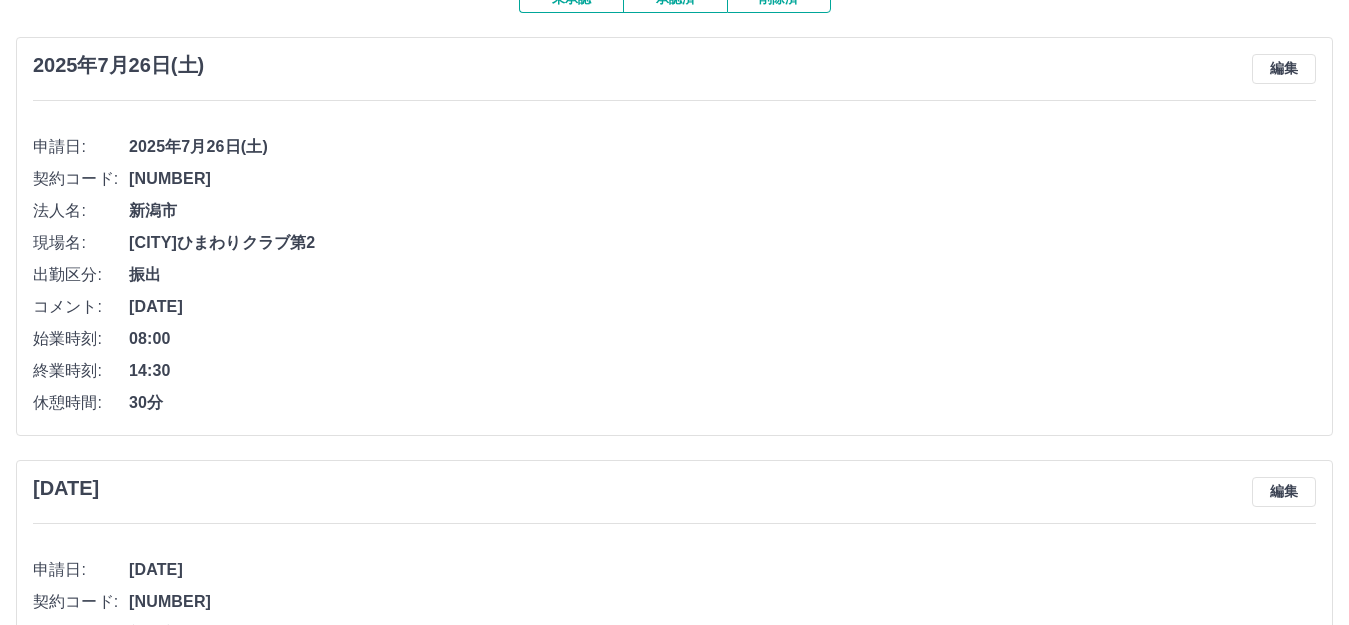 scroll, scrollTop: 400, scrollLeft: 0, axis: vertical 